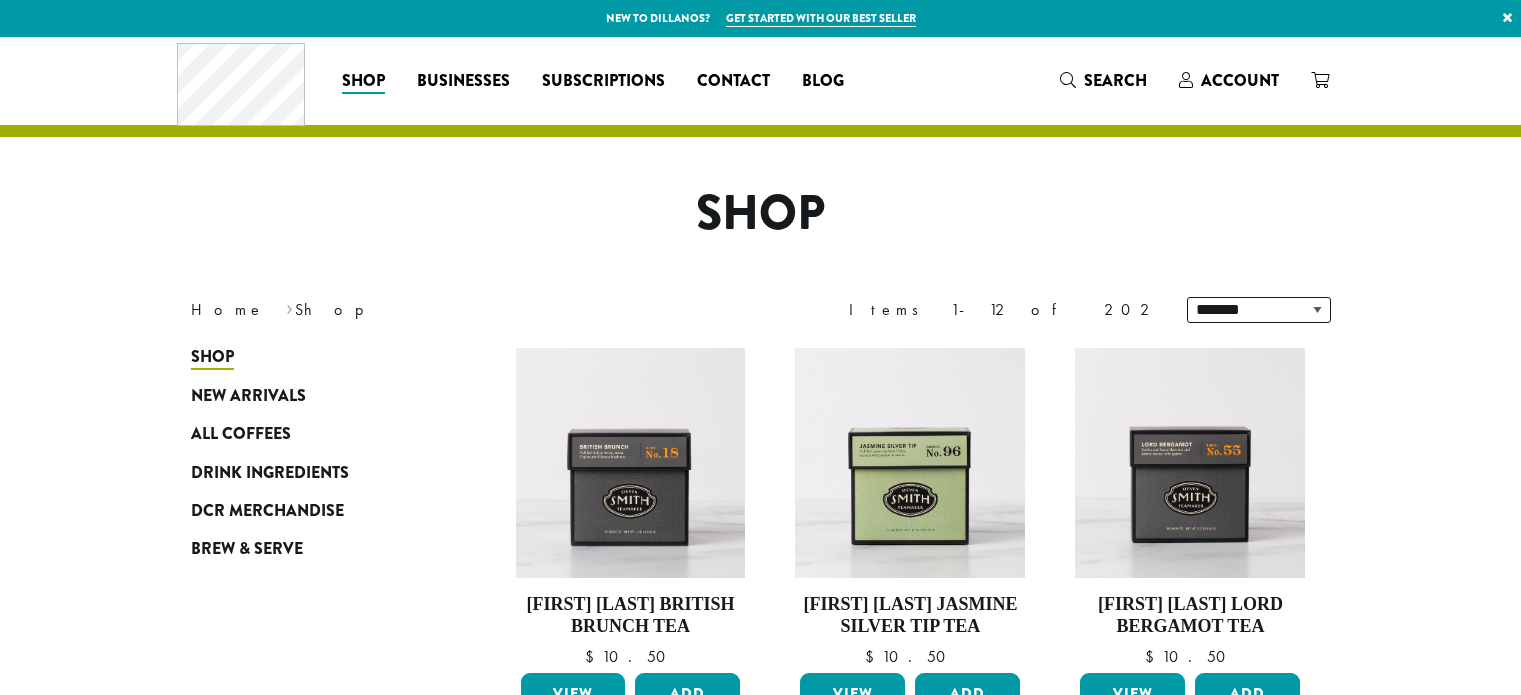scroll, scrollTop: 0, scrollLeft: 0, axis: both 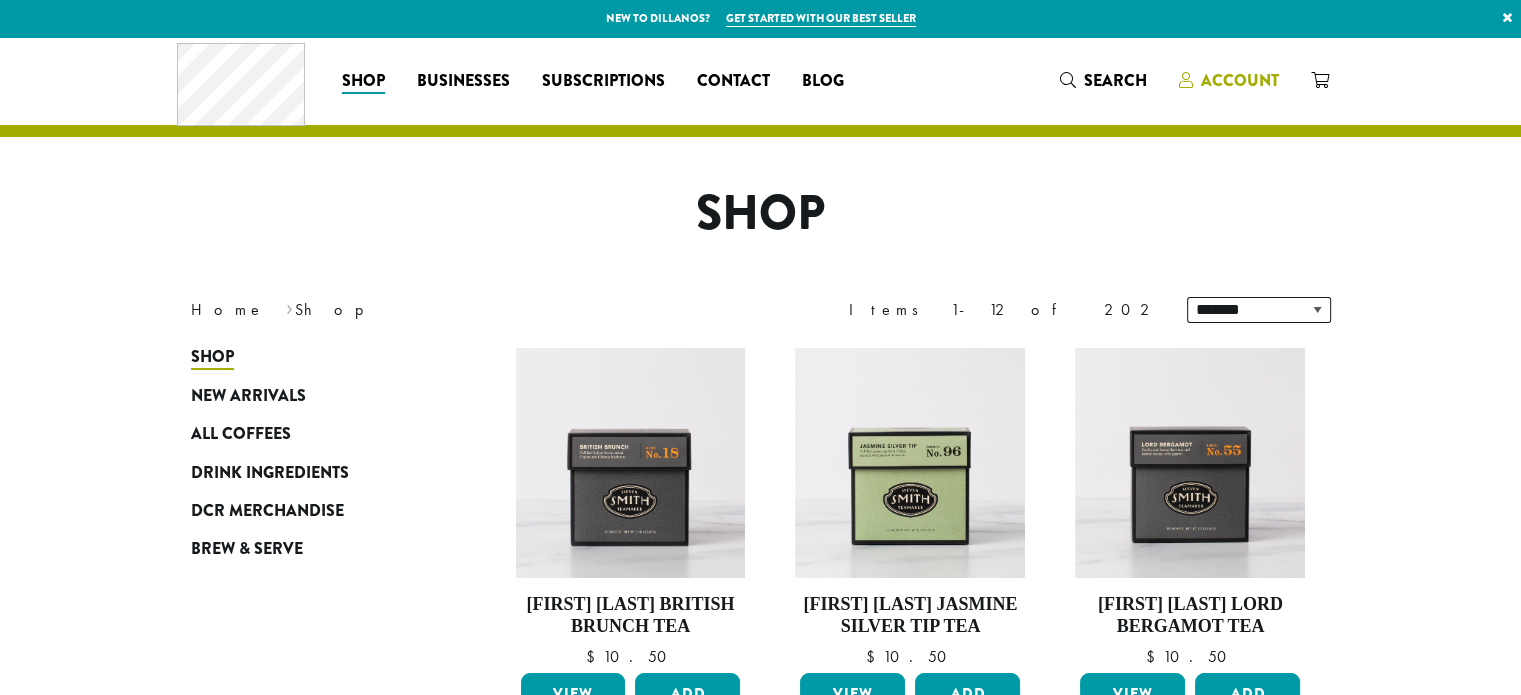 click on "Account" at bounding box center [1240, 80] 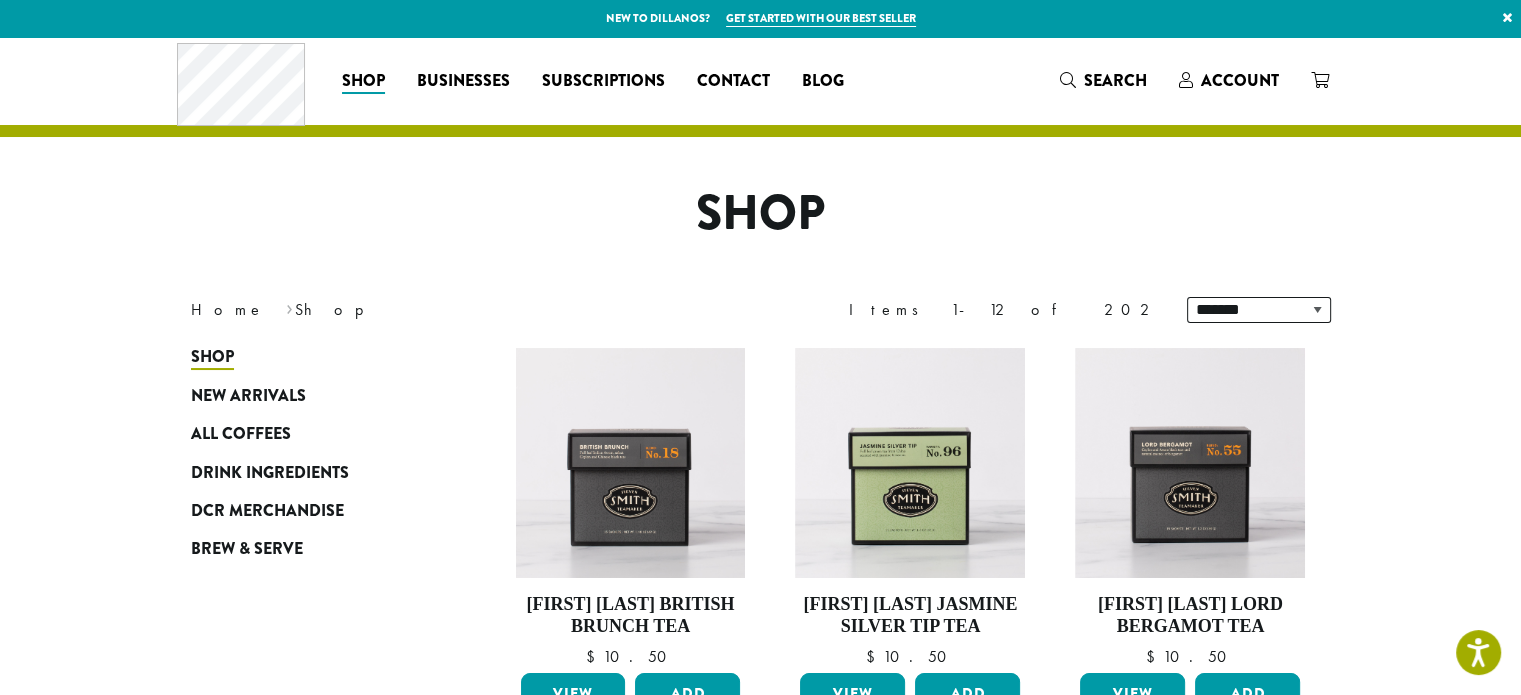 scroll, scrollTop: 0, scrollLeft: 0, axis: both 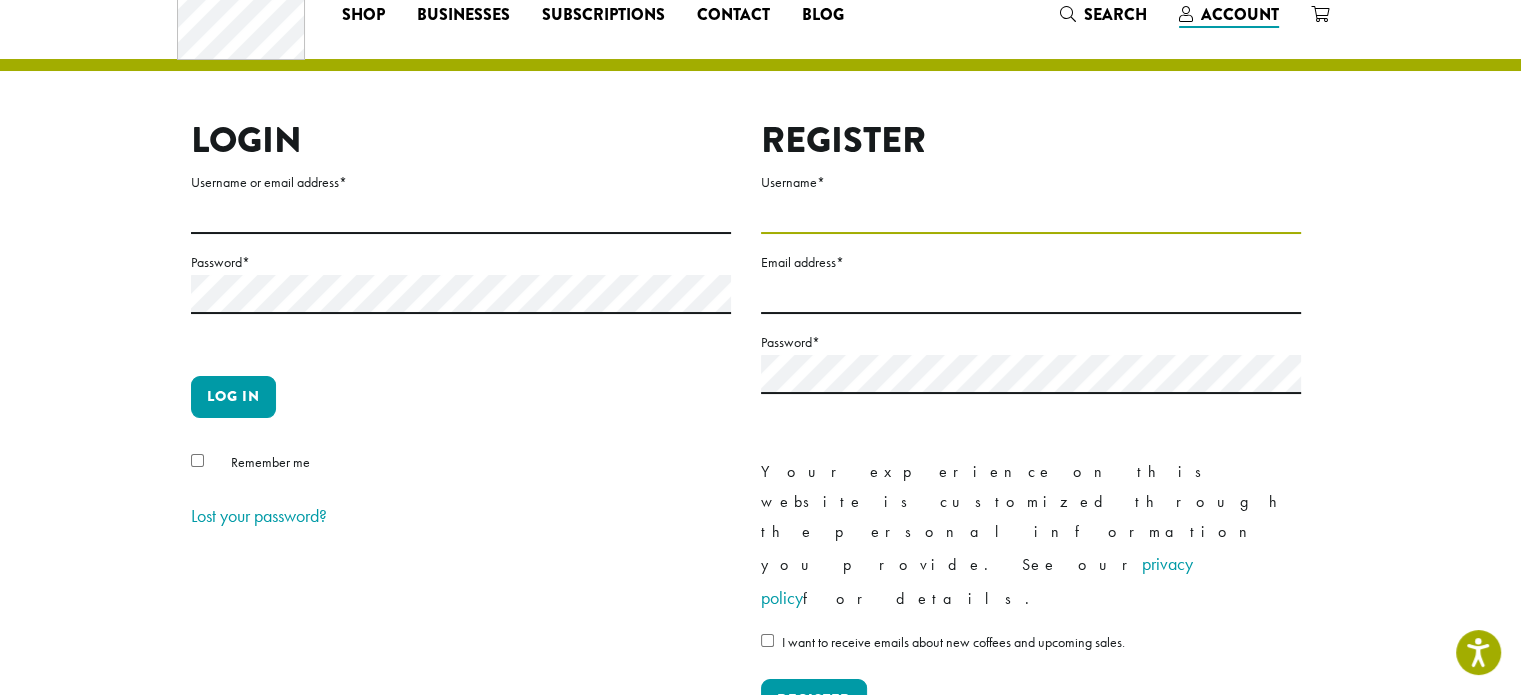 click on "Username  *" at bounding box center (1031, 214) 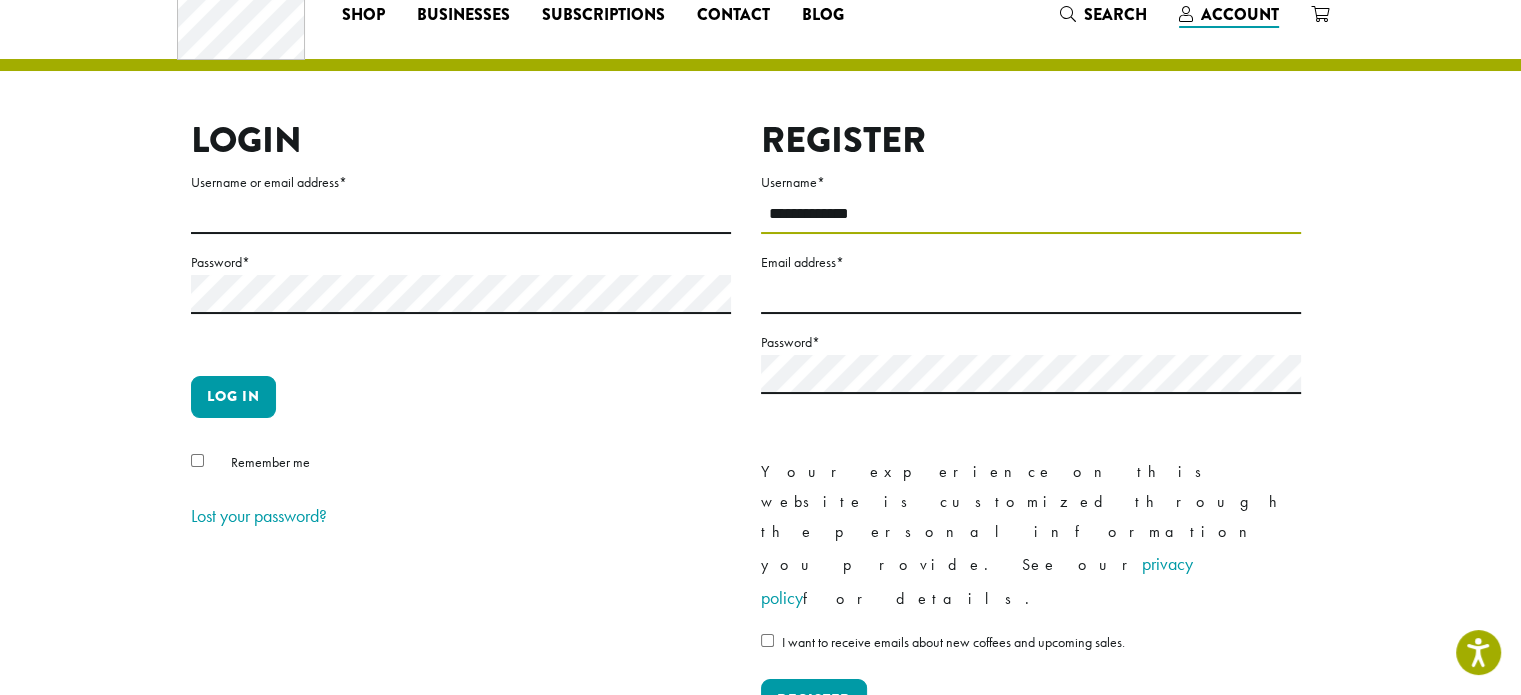 type on "**********" 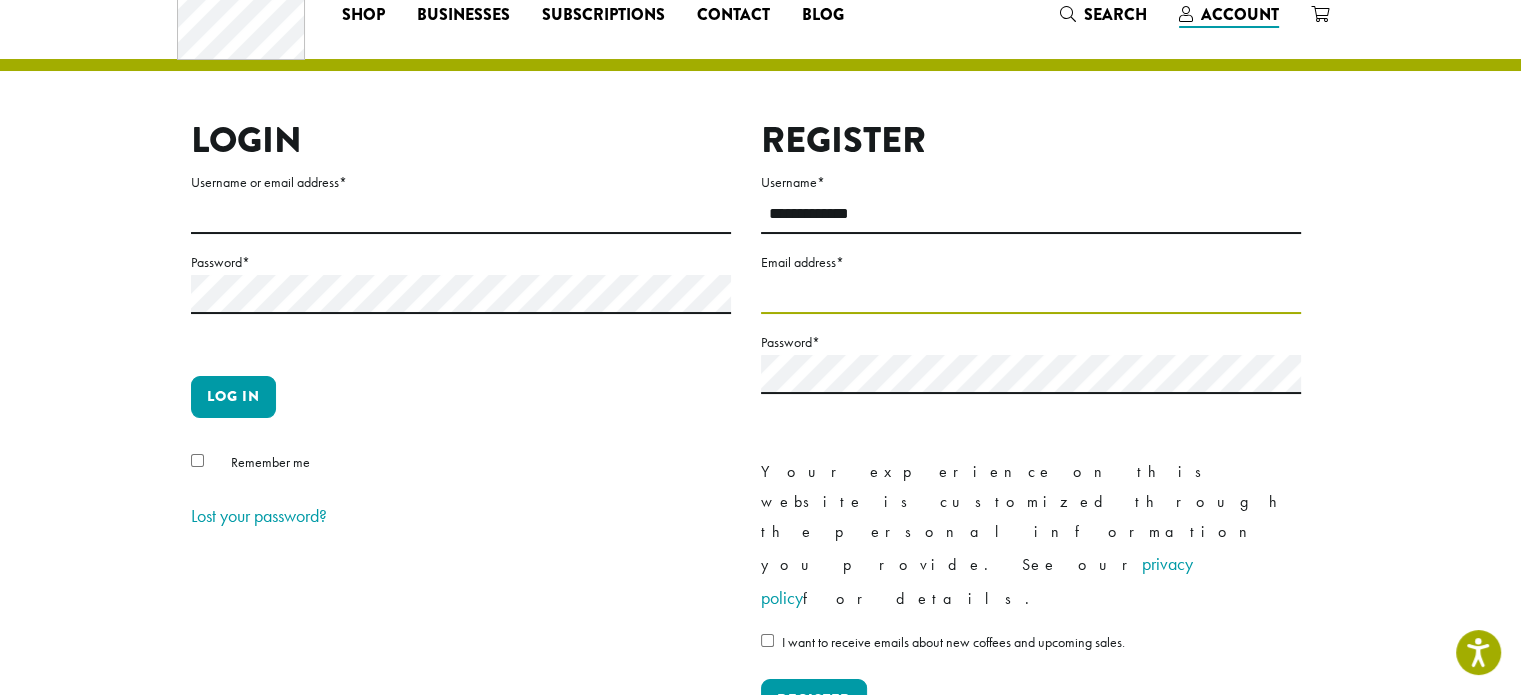 type on "*" 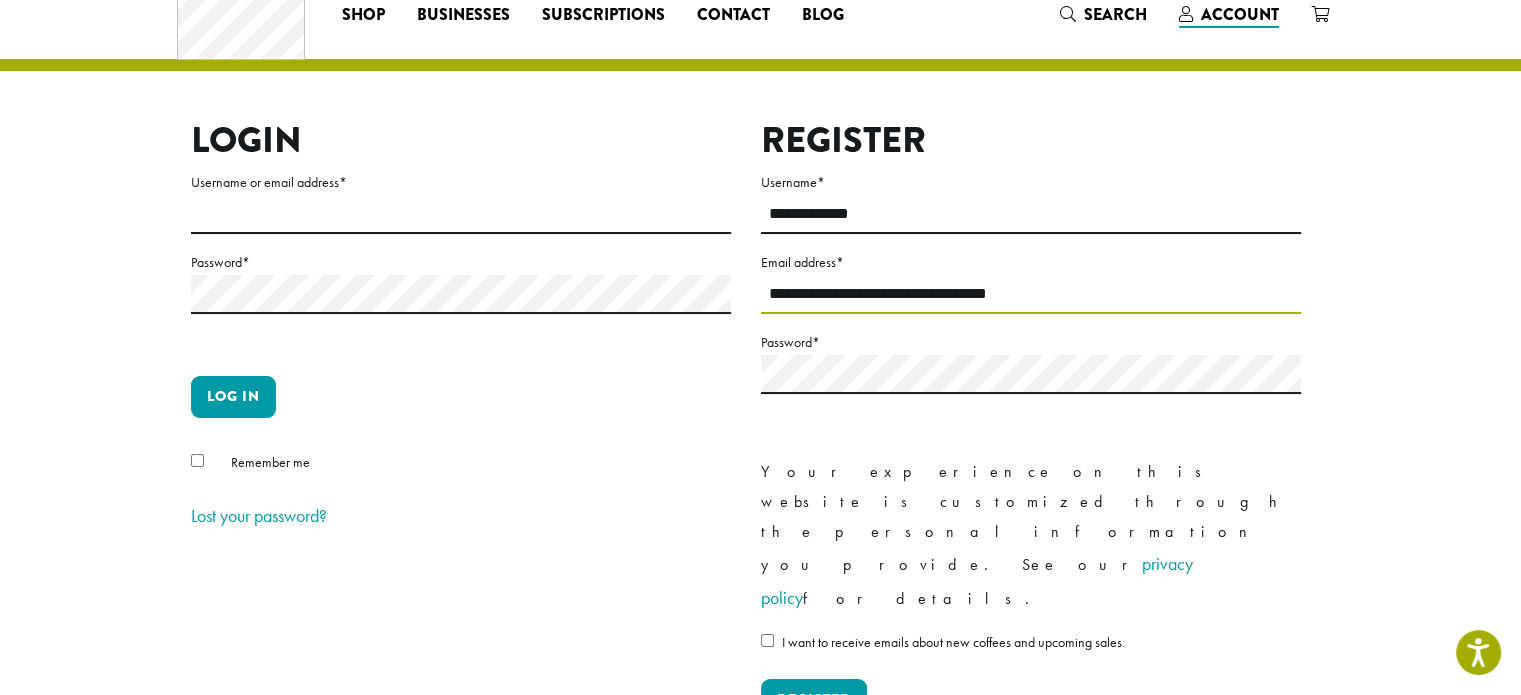 click on "**********" at bounding box center (1031, 294) 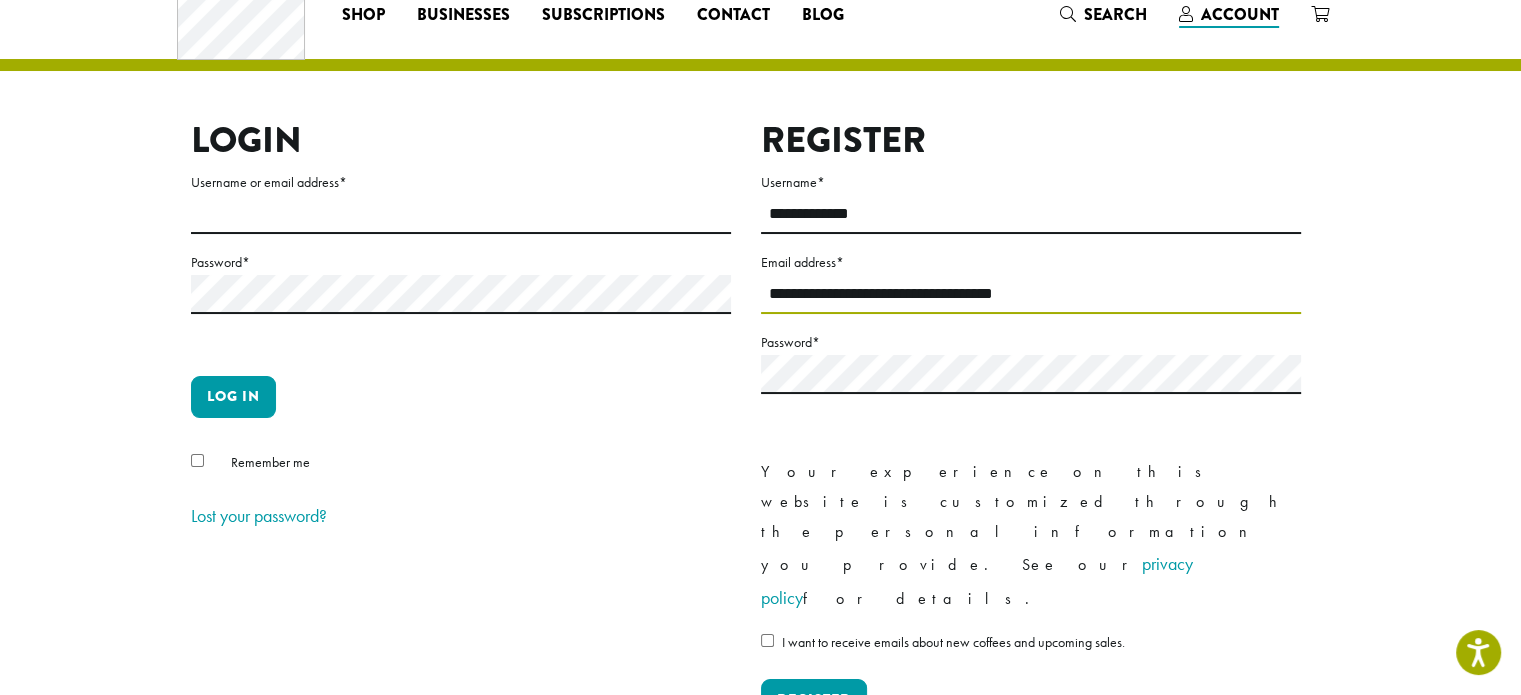type on "**********" 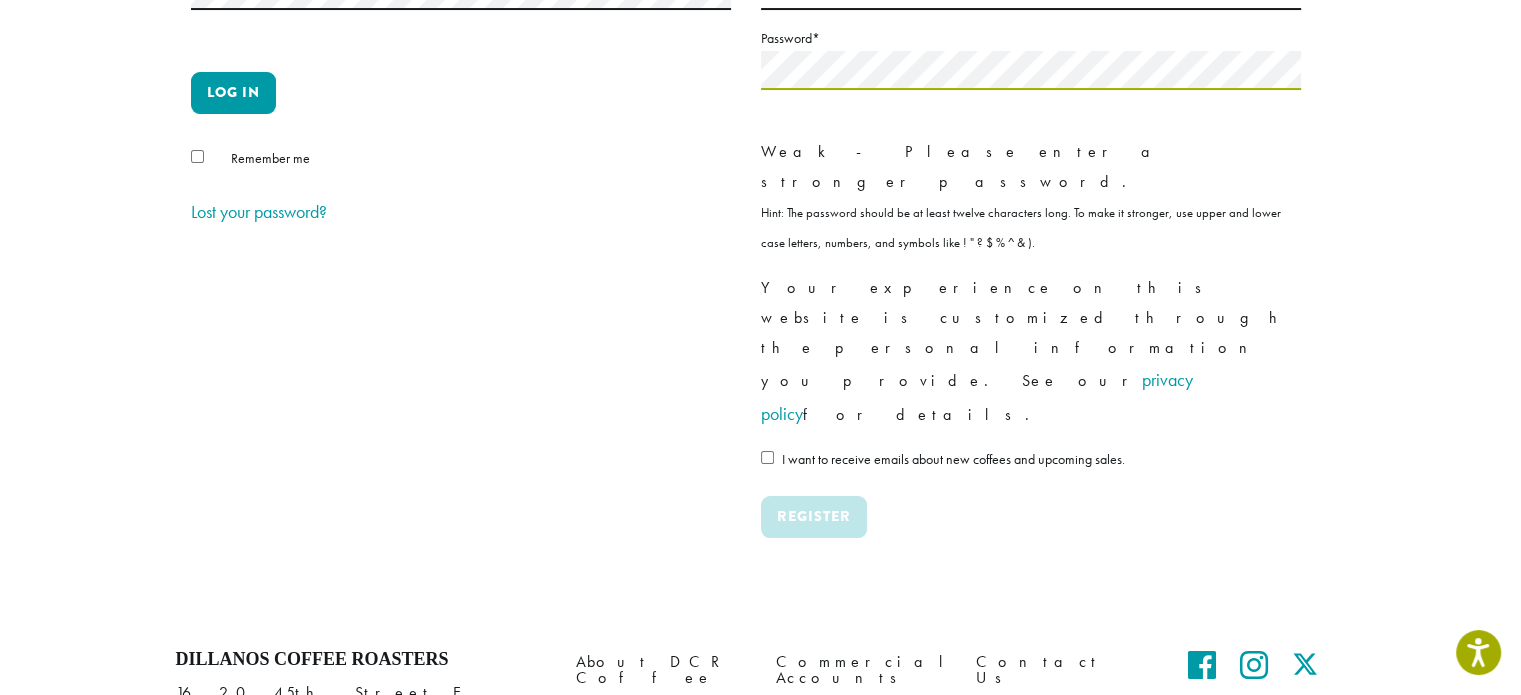 scroll, scrollTop: 372, scrollLeft: 0, axis: vertical 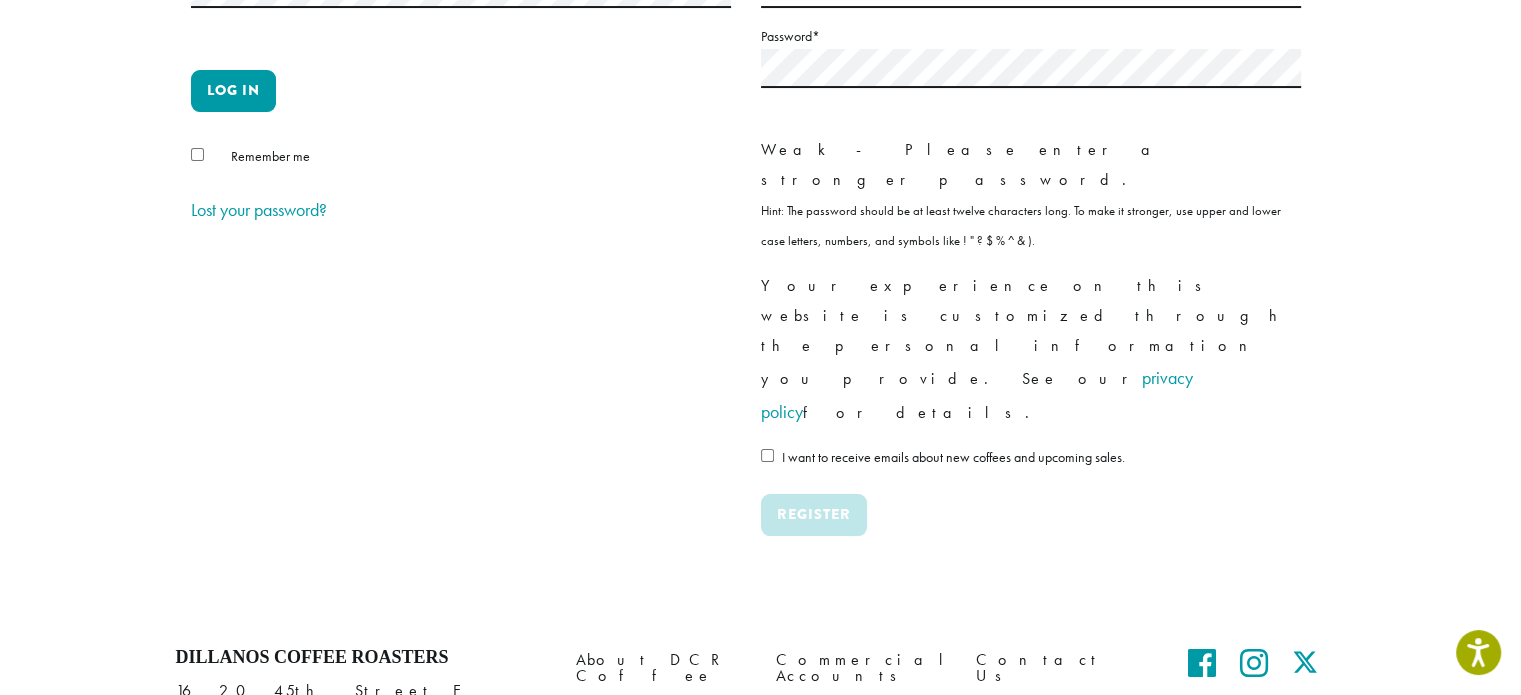 click on "**********" at bounding box center (1031, 190) 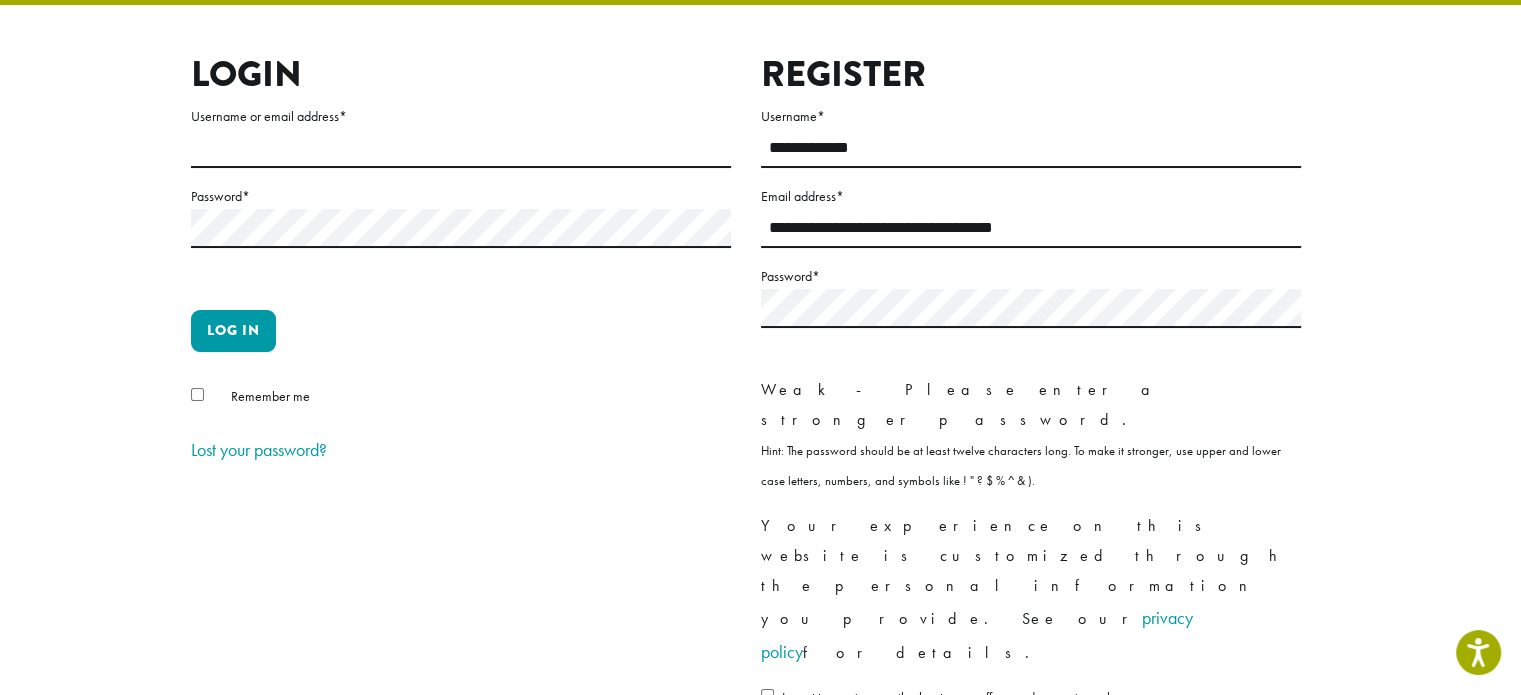 scroll, scrollTop: 116, scrollLeft: 0, axis: vertical 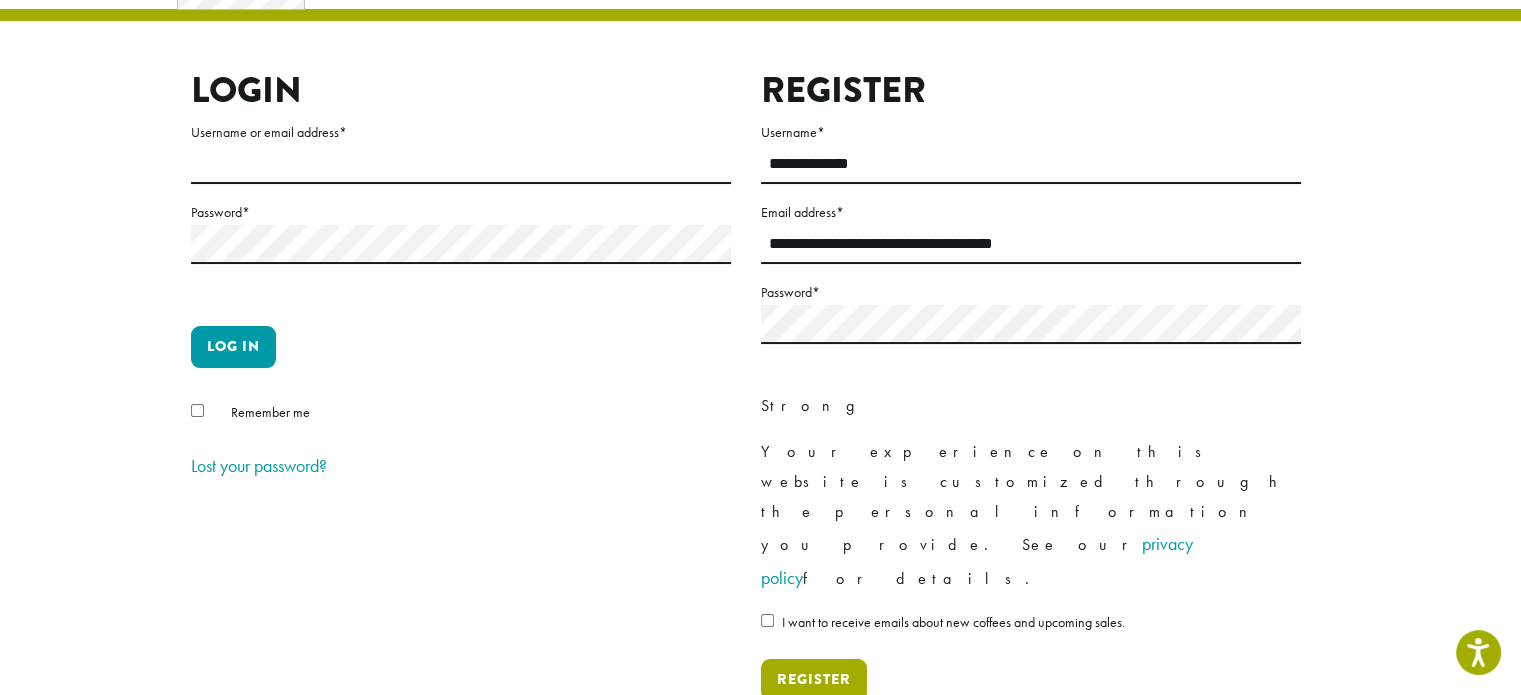 click on "Register" at bounding box center (814, 680) 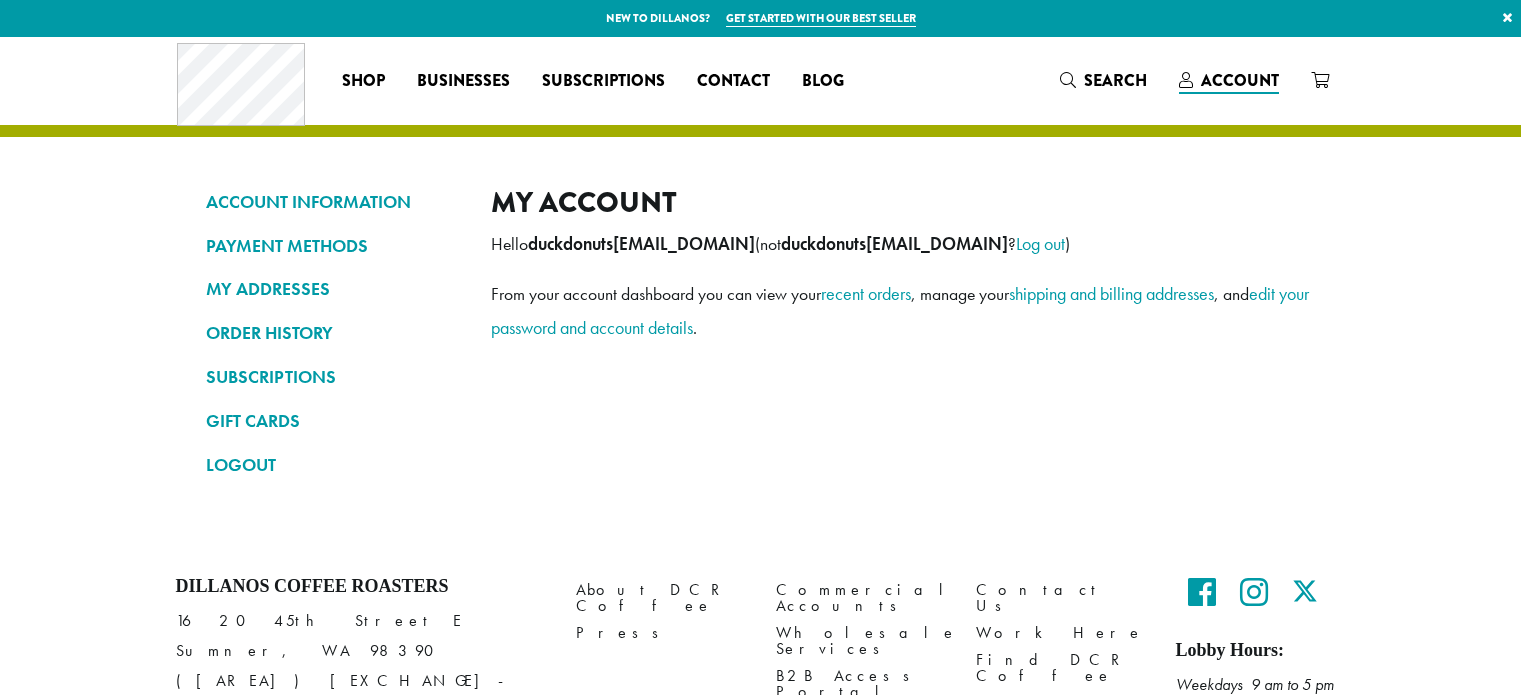scroll, scrollTop: 0, scrollLeft: 0, axis: both 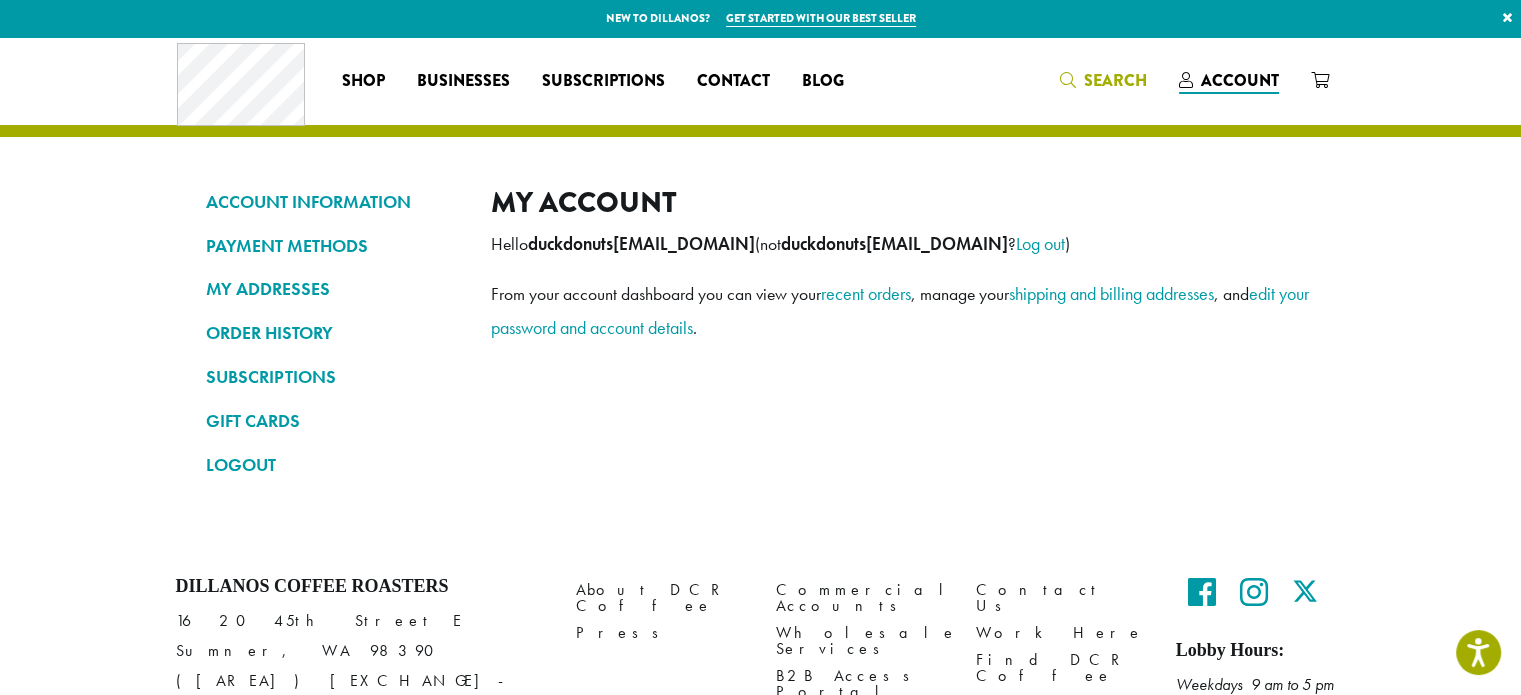 click on "Search" at bounding box center [1103, 81] 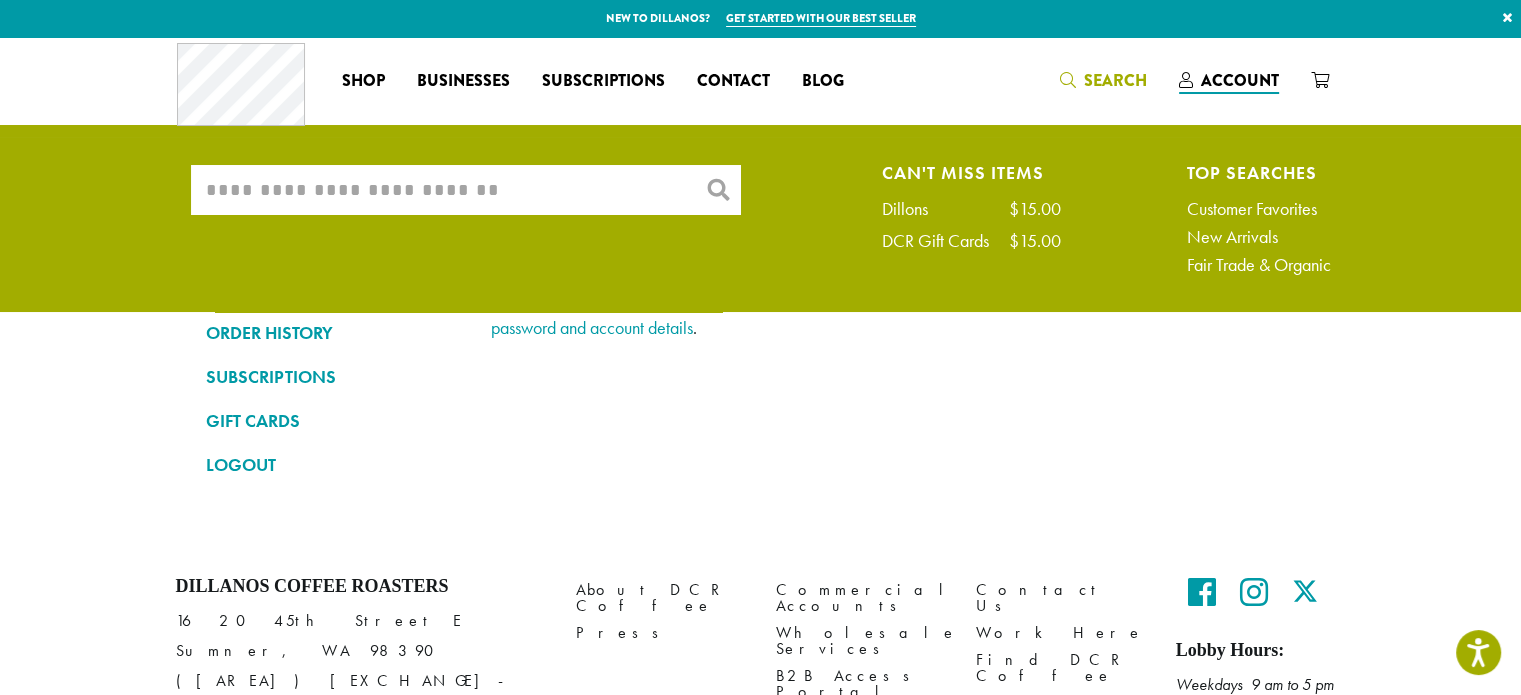 click on "What are you searching for?" at bounding box center [466, 190] 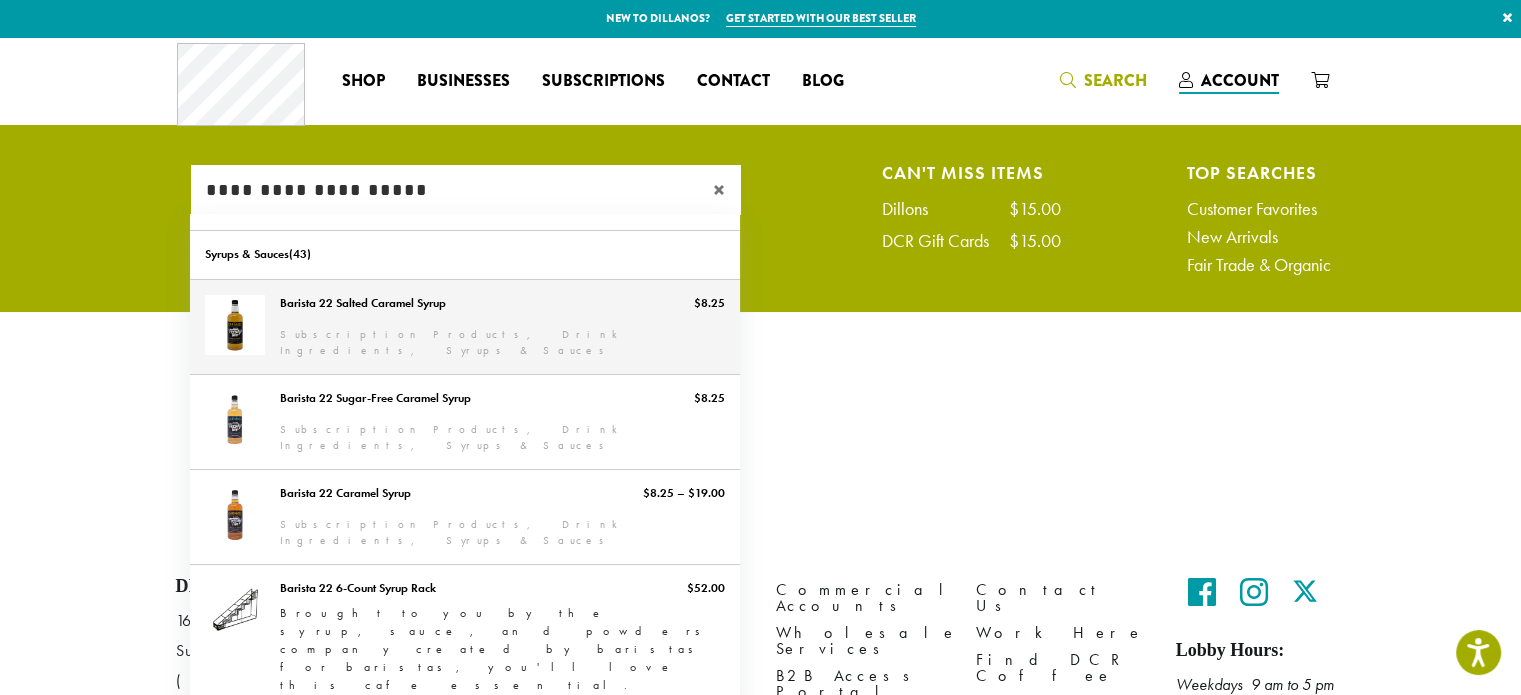 type on "**********" 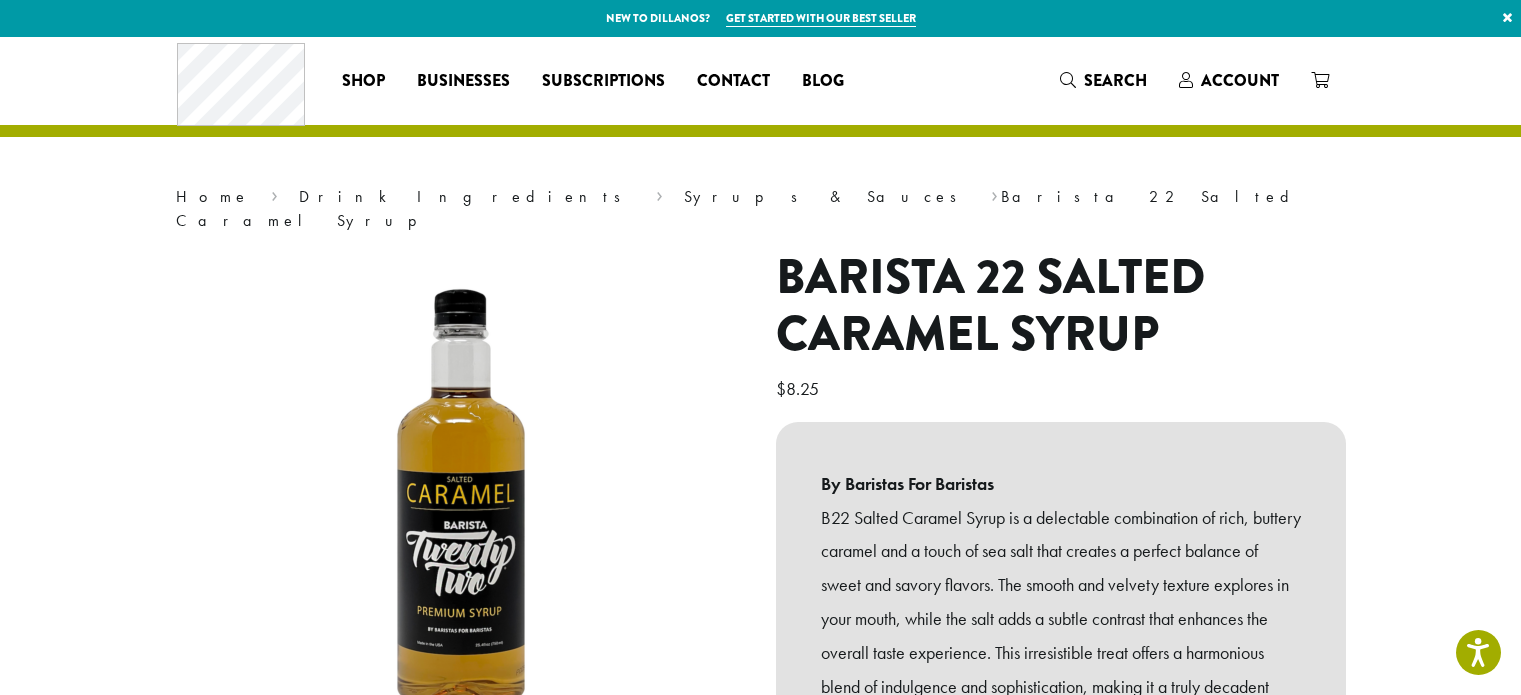 scroll, scrollTop: 0, scrollLeft: 0, axis: both 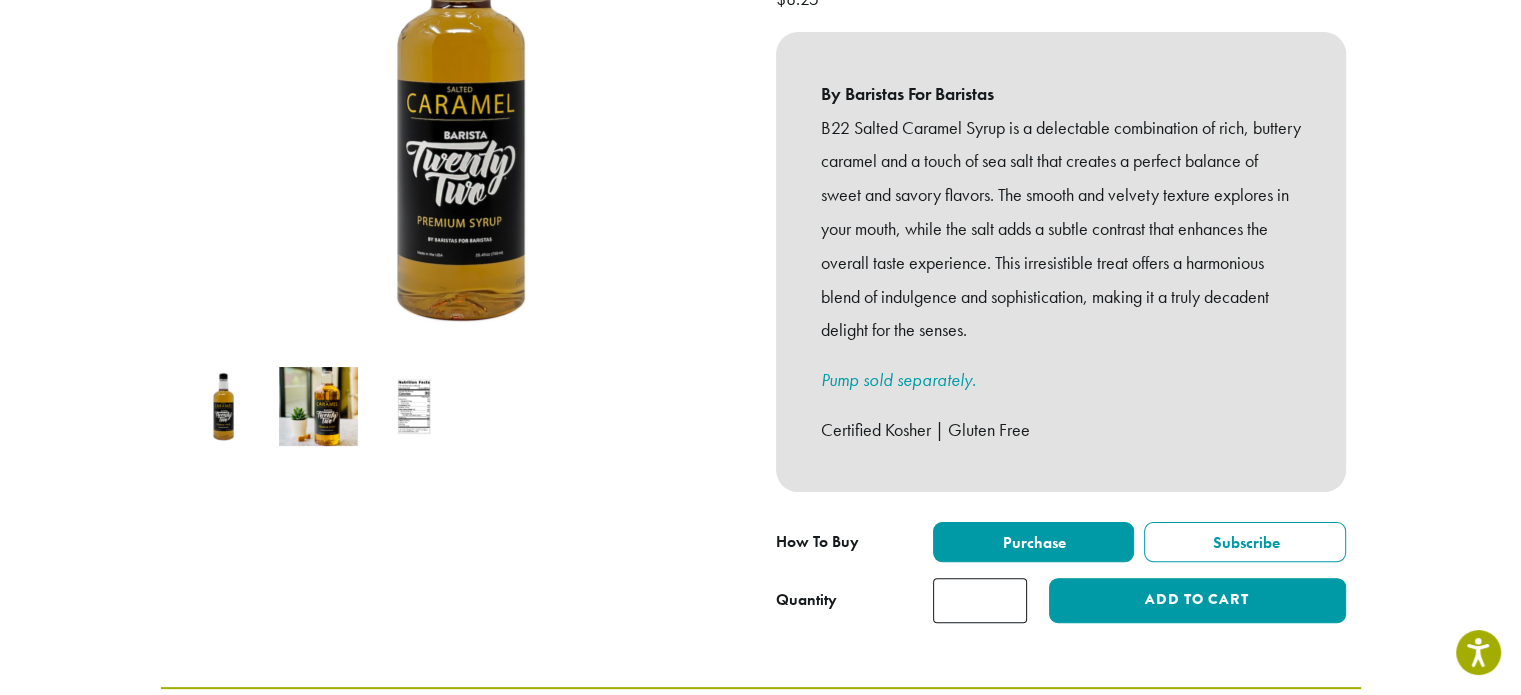 click on "*" at bounding box center (980, 600) 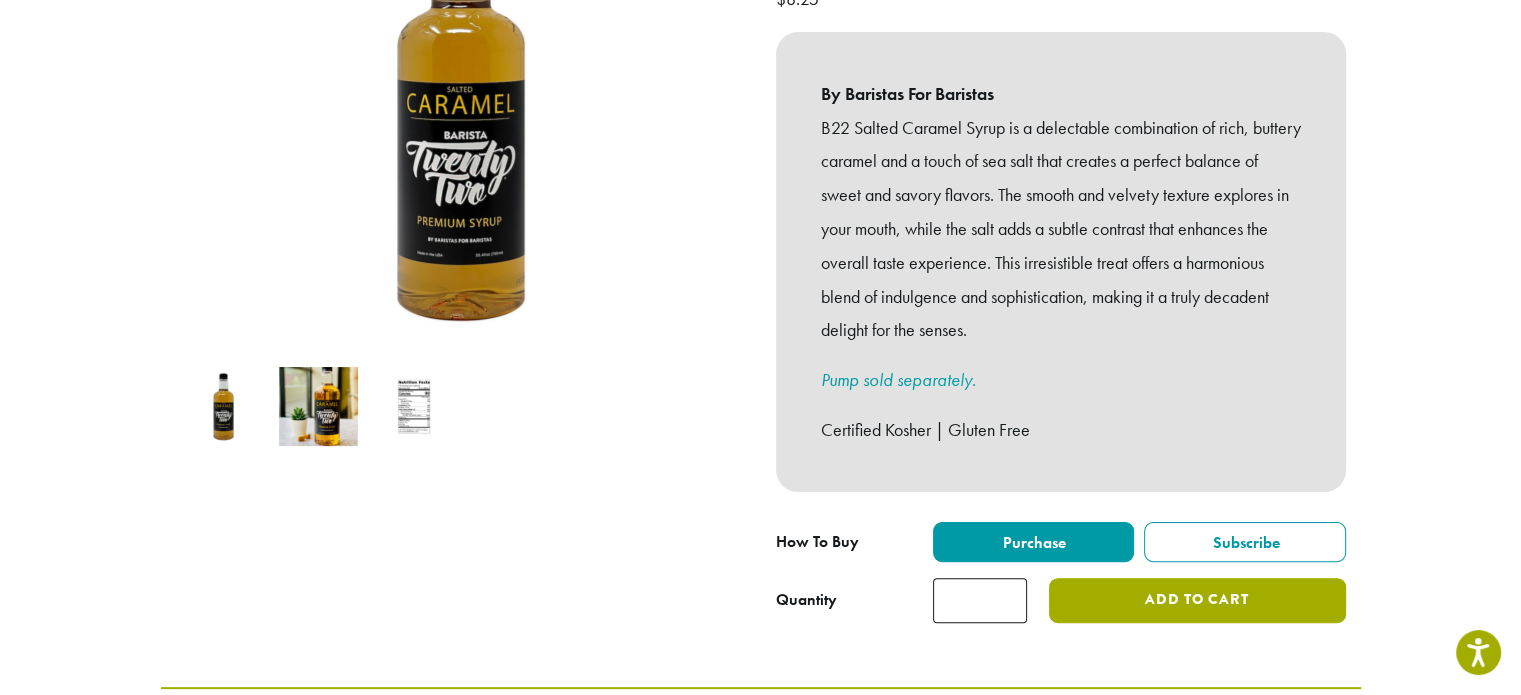 type on "*" 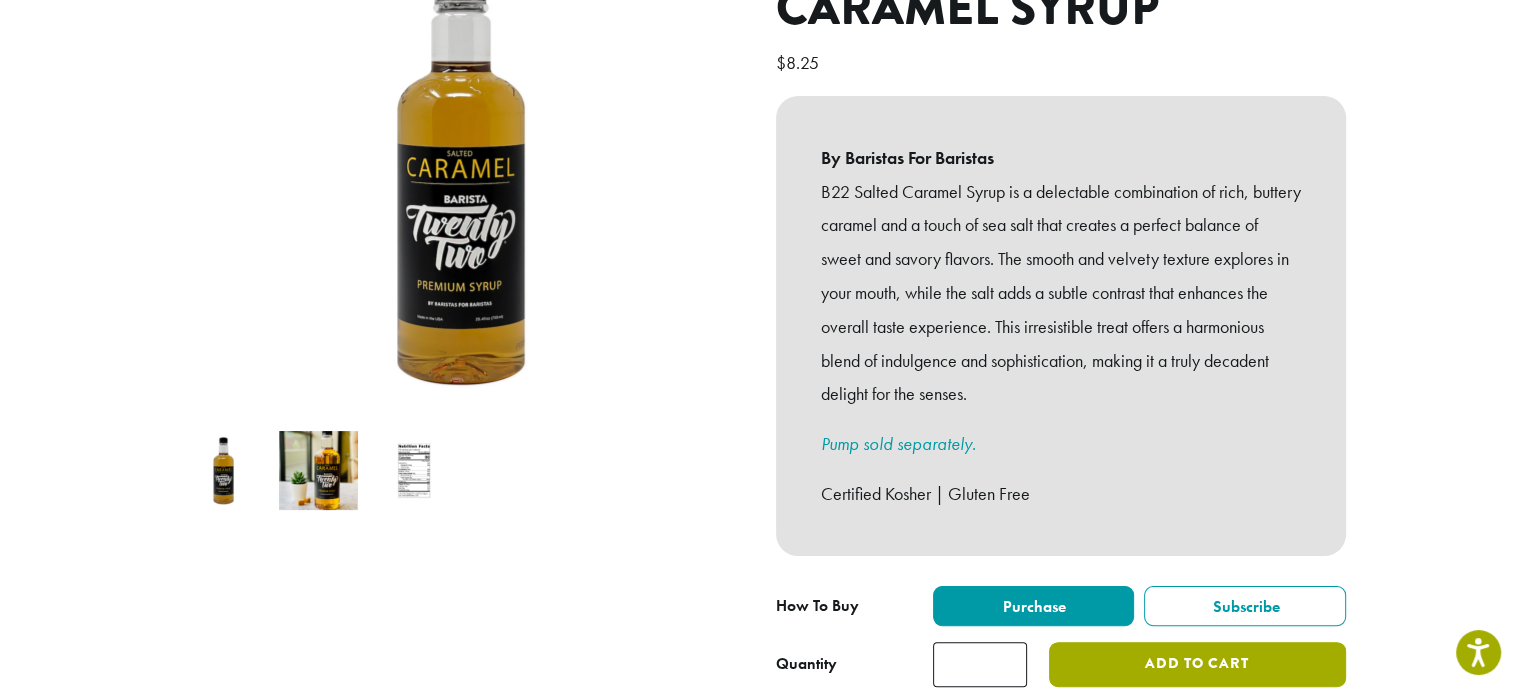 scroll, scrollTop: 315, scrollLeft: 0, axis: vertical 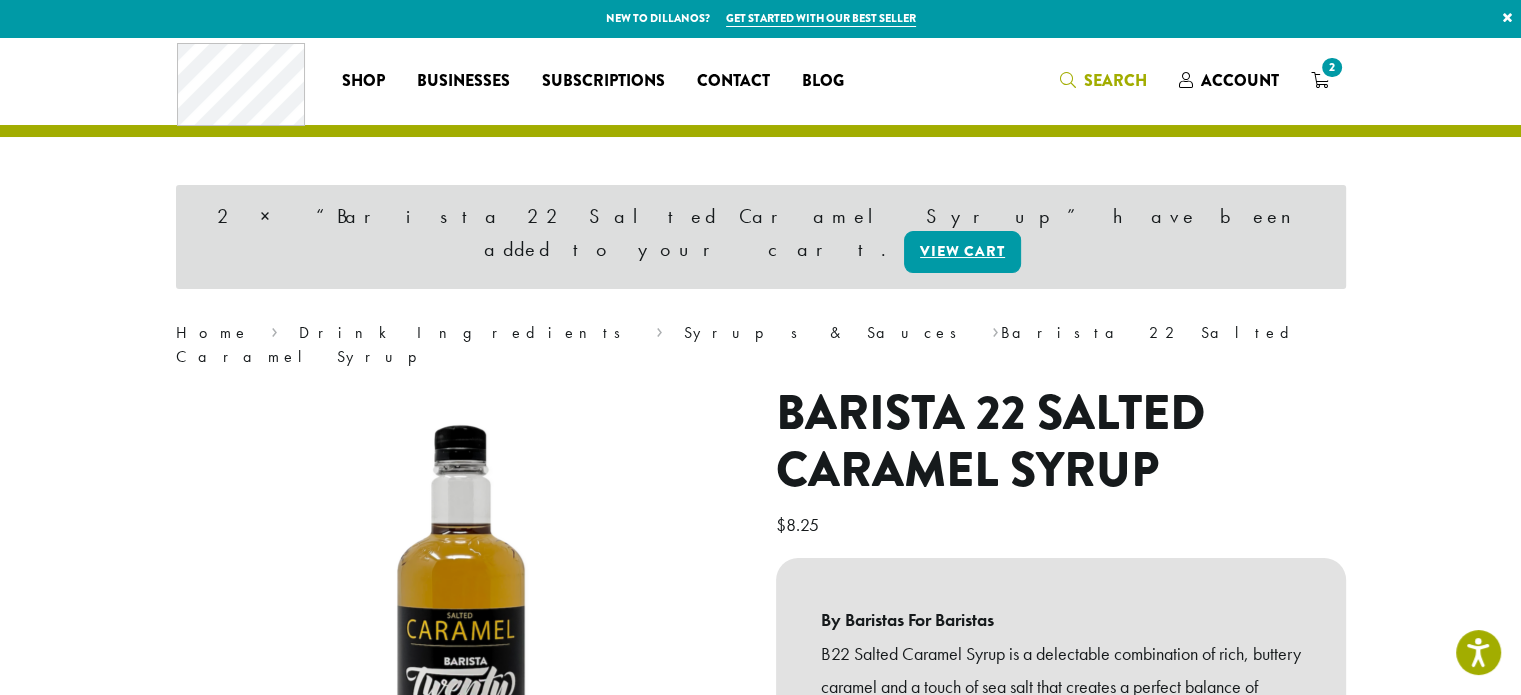 click on "Search" at bounding box center [1115, 80] 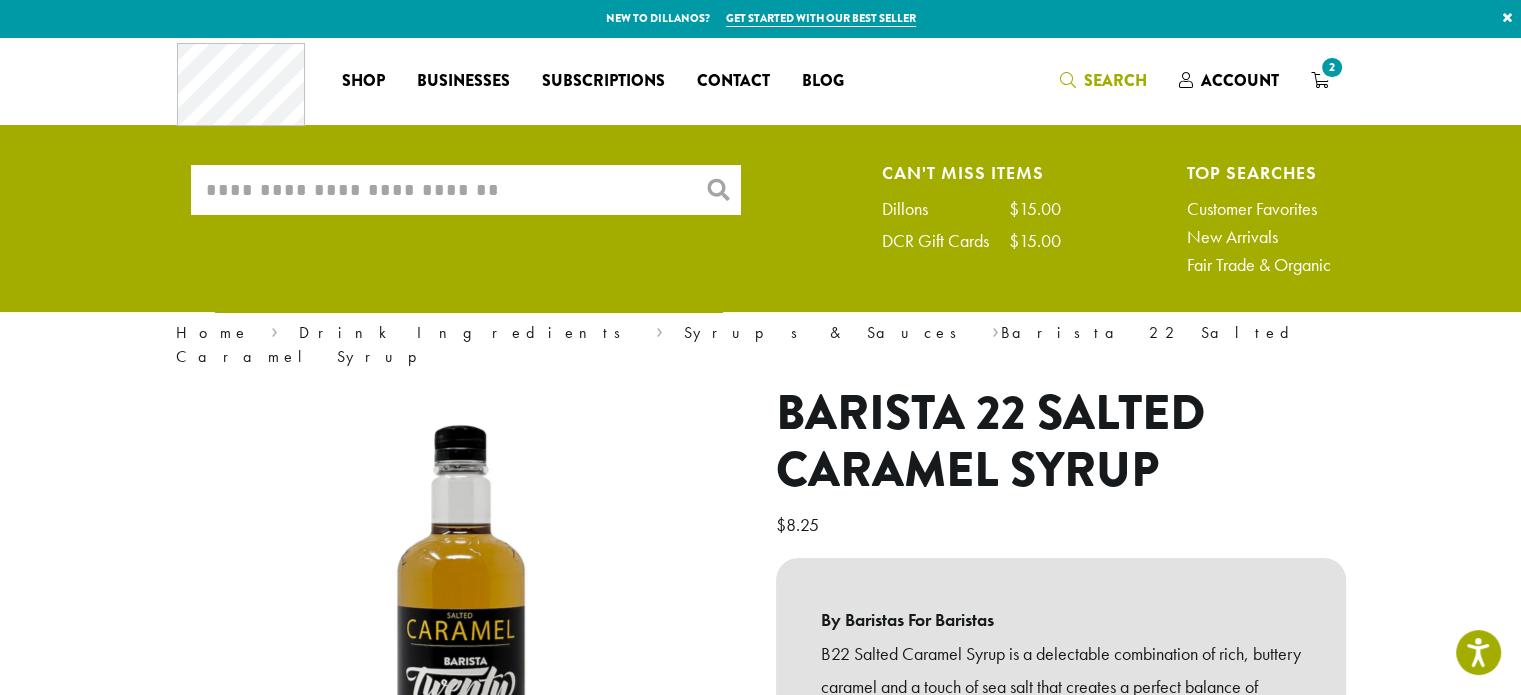 click on "What are you searching for?" at bounding box center (466, 190) 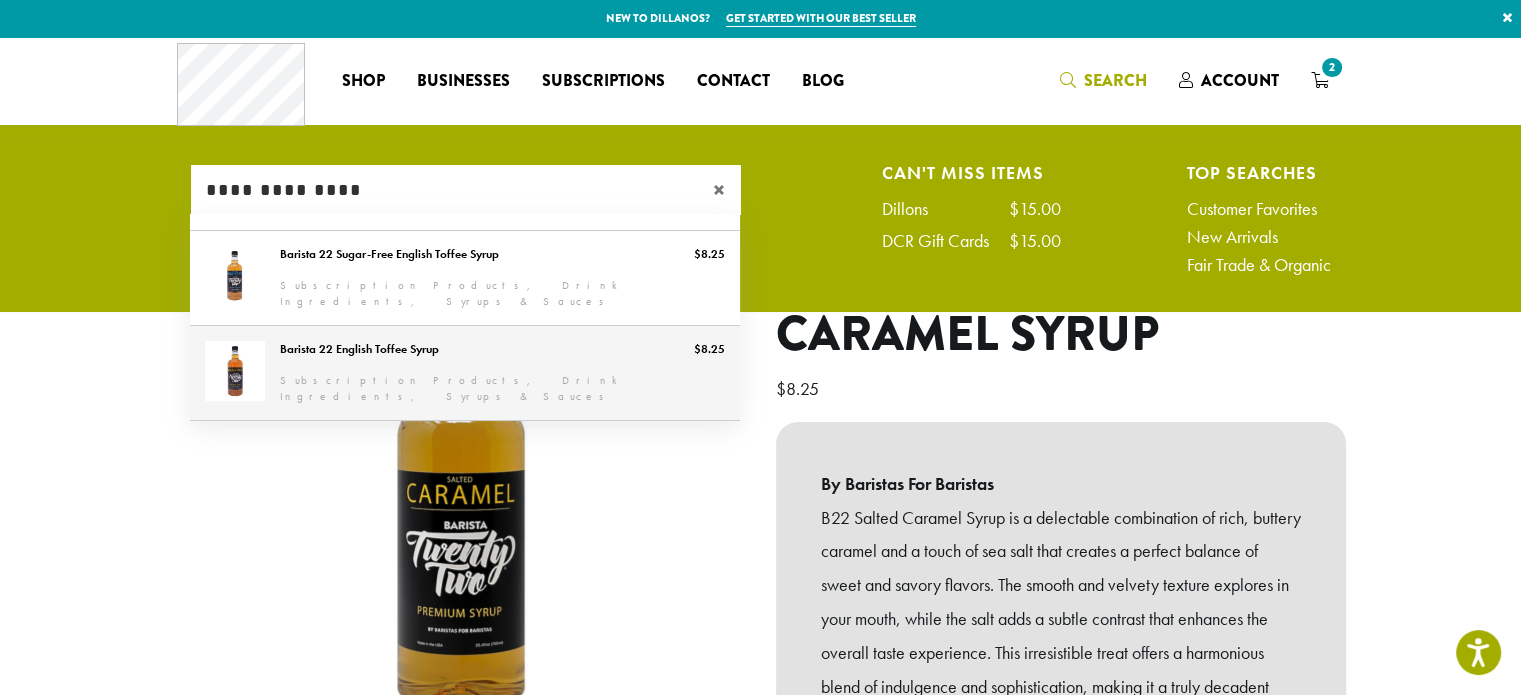type on "**********" 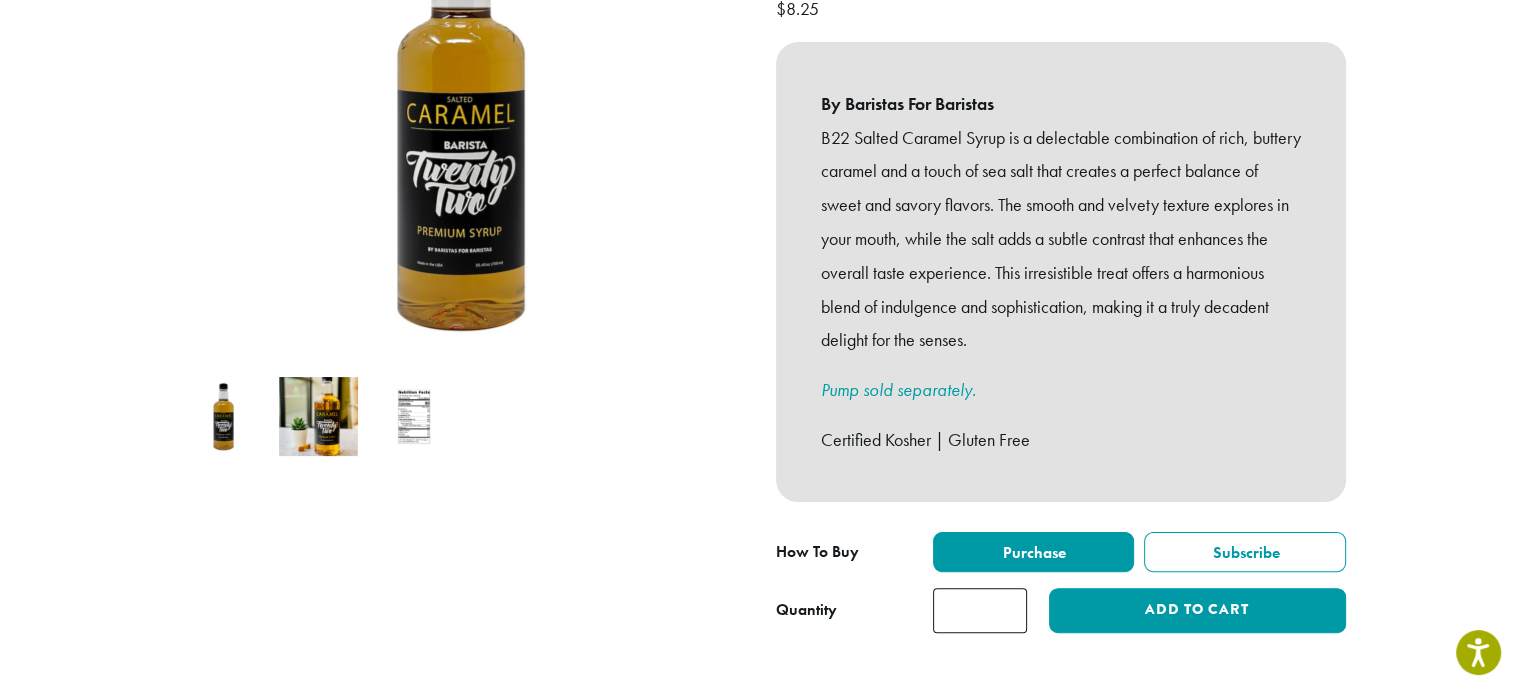 scroll, scrollTop: 460, scrollLeft: 0, axis: vertical 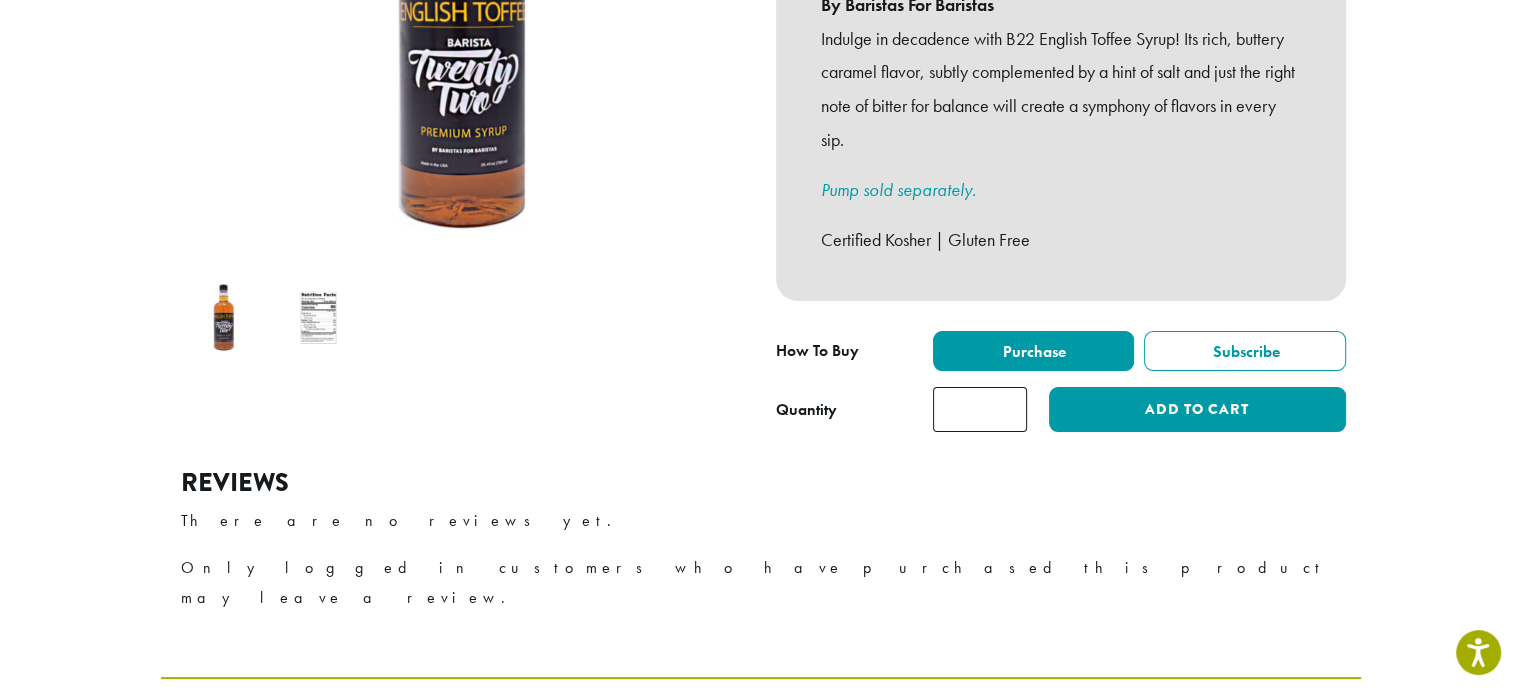 click on "*" at bounding box center [980, 409] 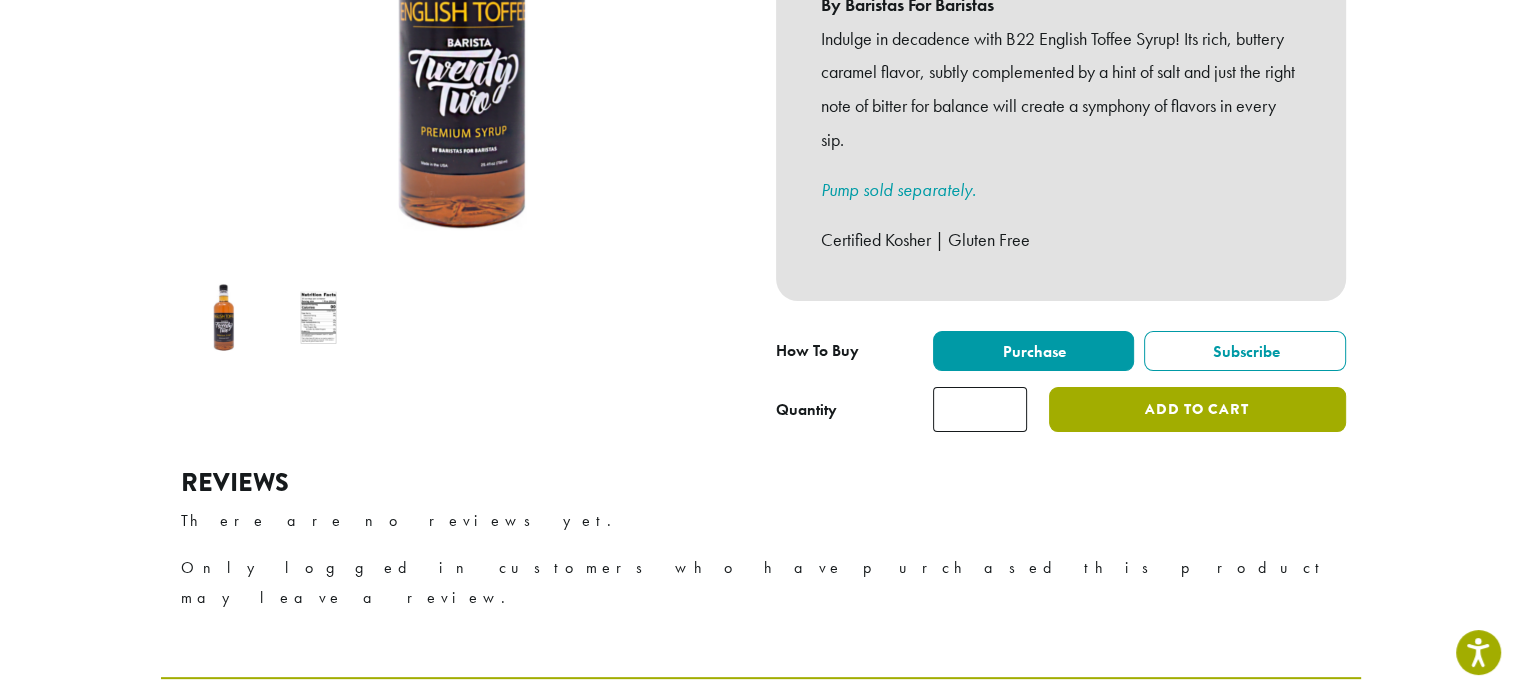 click on "Add to cart" at bounding box center (1197, 409) 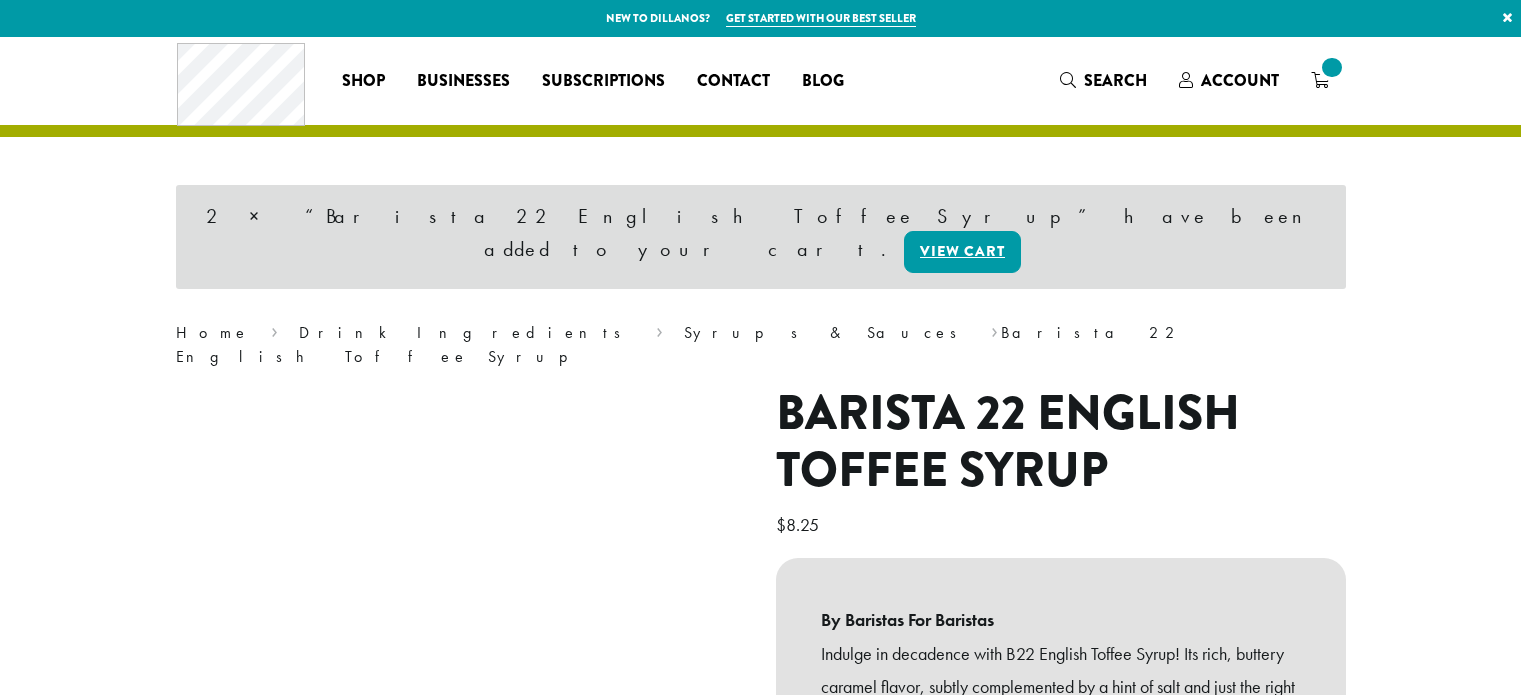 scroll, scrollTop: 0, scrollLeft: 0, axis: both 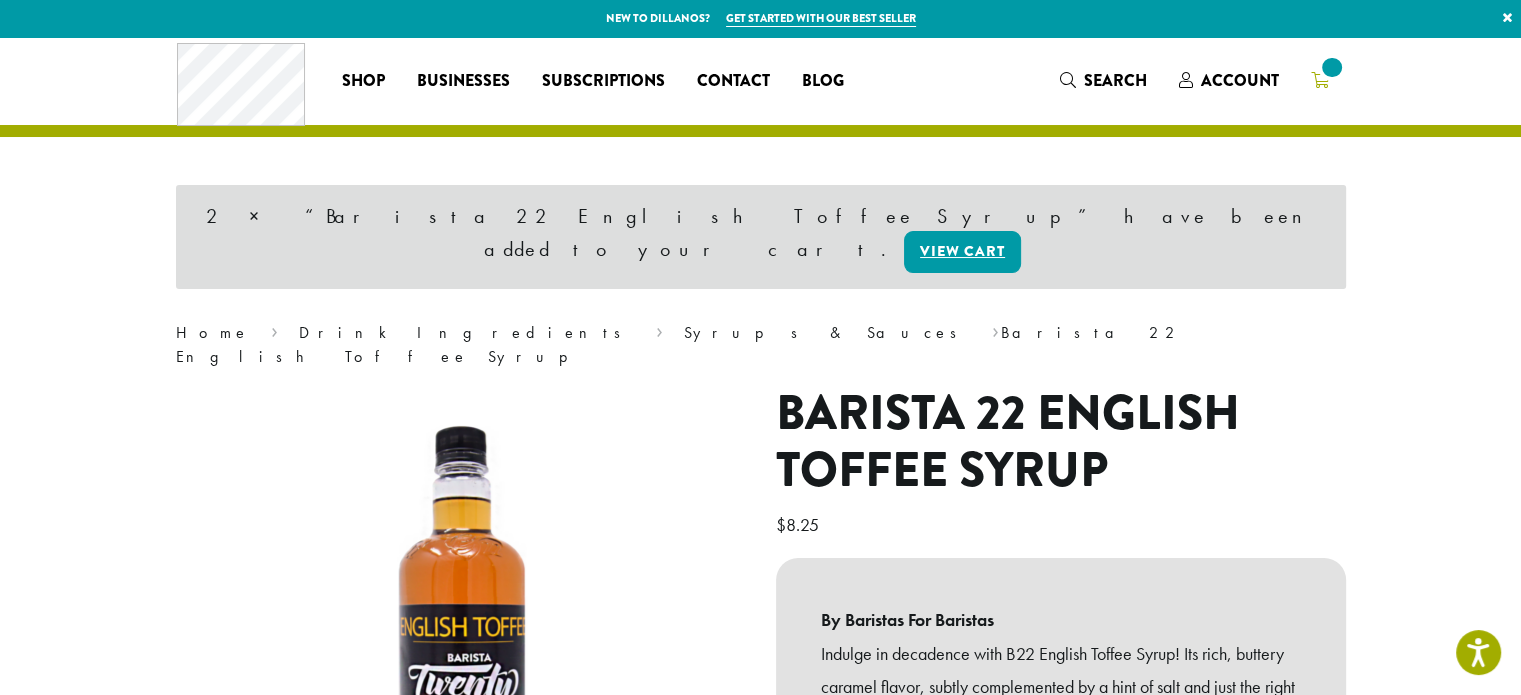 click at bounding box center (1320, 80) 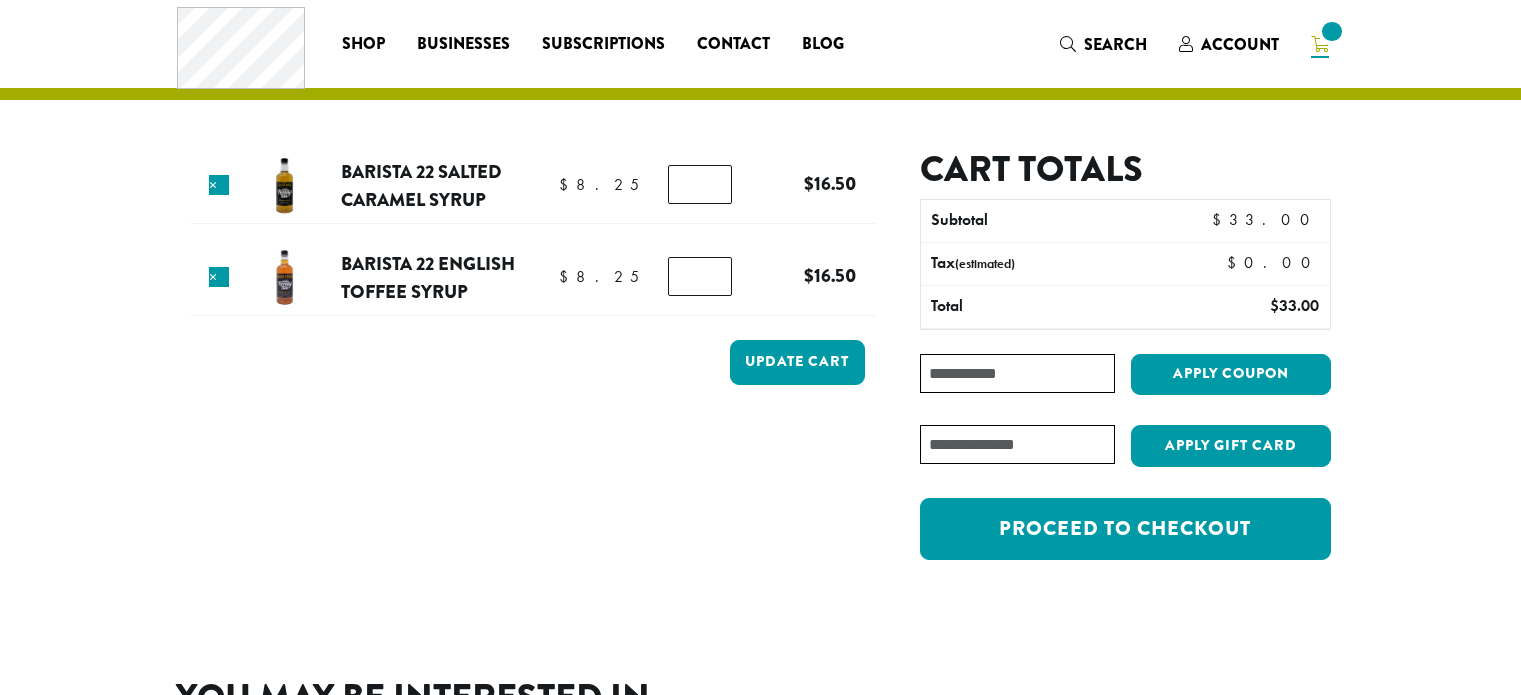 scroll, scrollTop: 0, scrollLeft: 0, axis: both 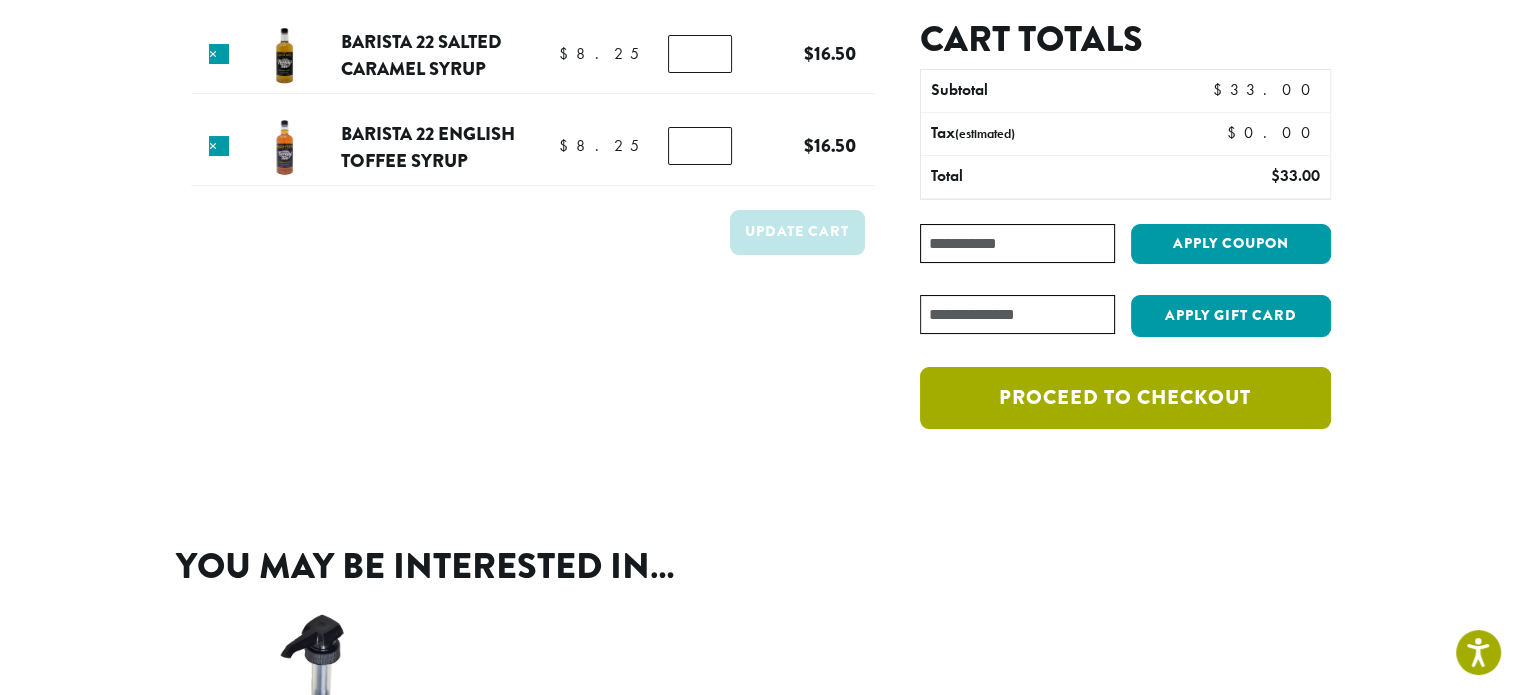 click on "Proceed to checkout" at bounding box center (1125, 398) 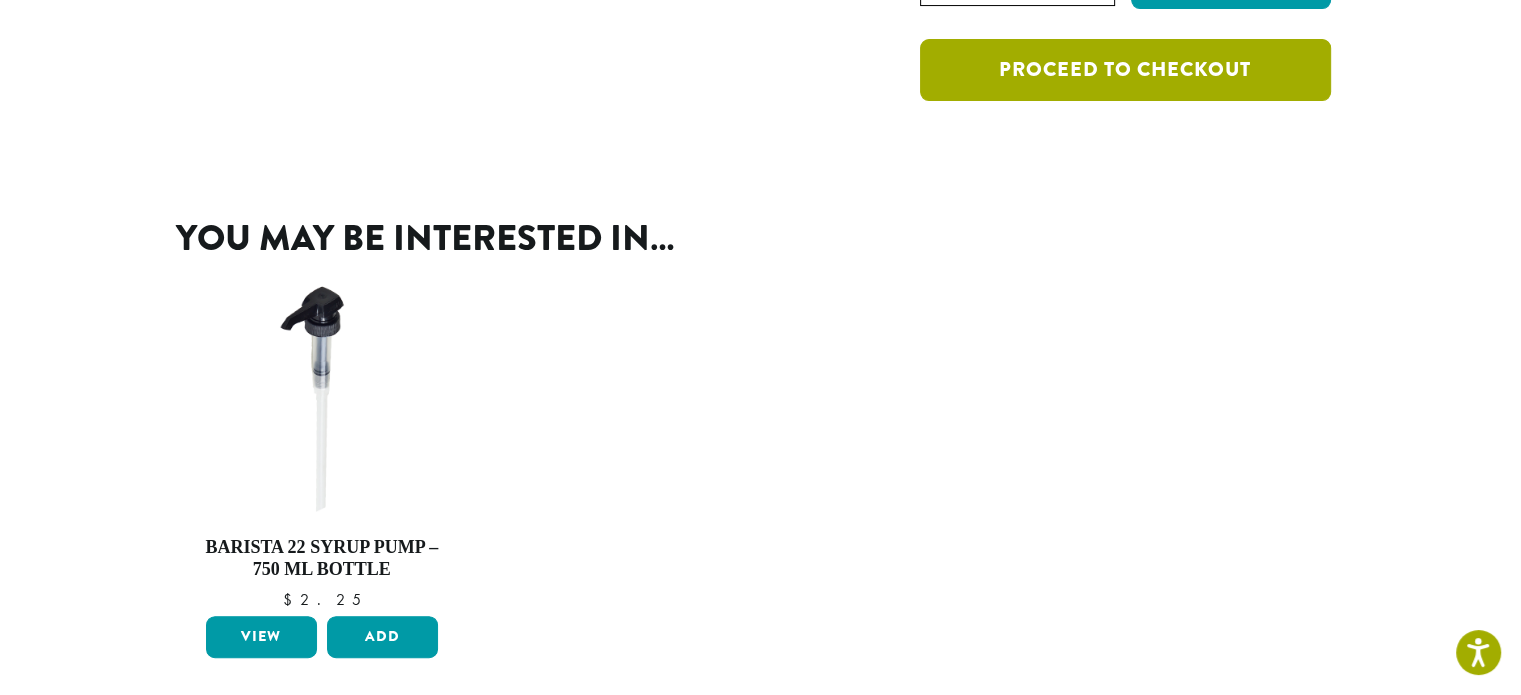 scroll, scrollTop: 579, scrollLeft: 0, axis: vertical 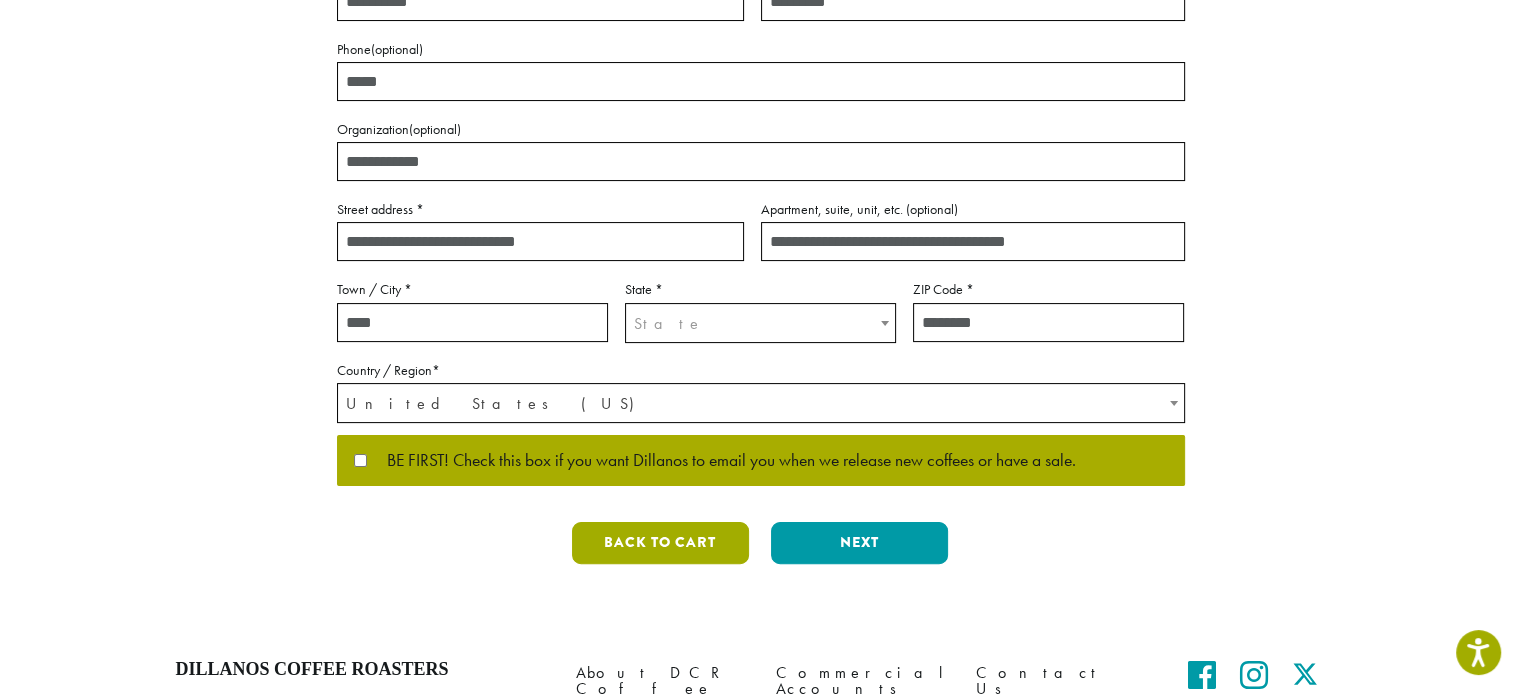 click on "Back to cart" at bounding box center [660, 543] 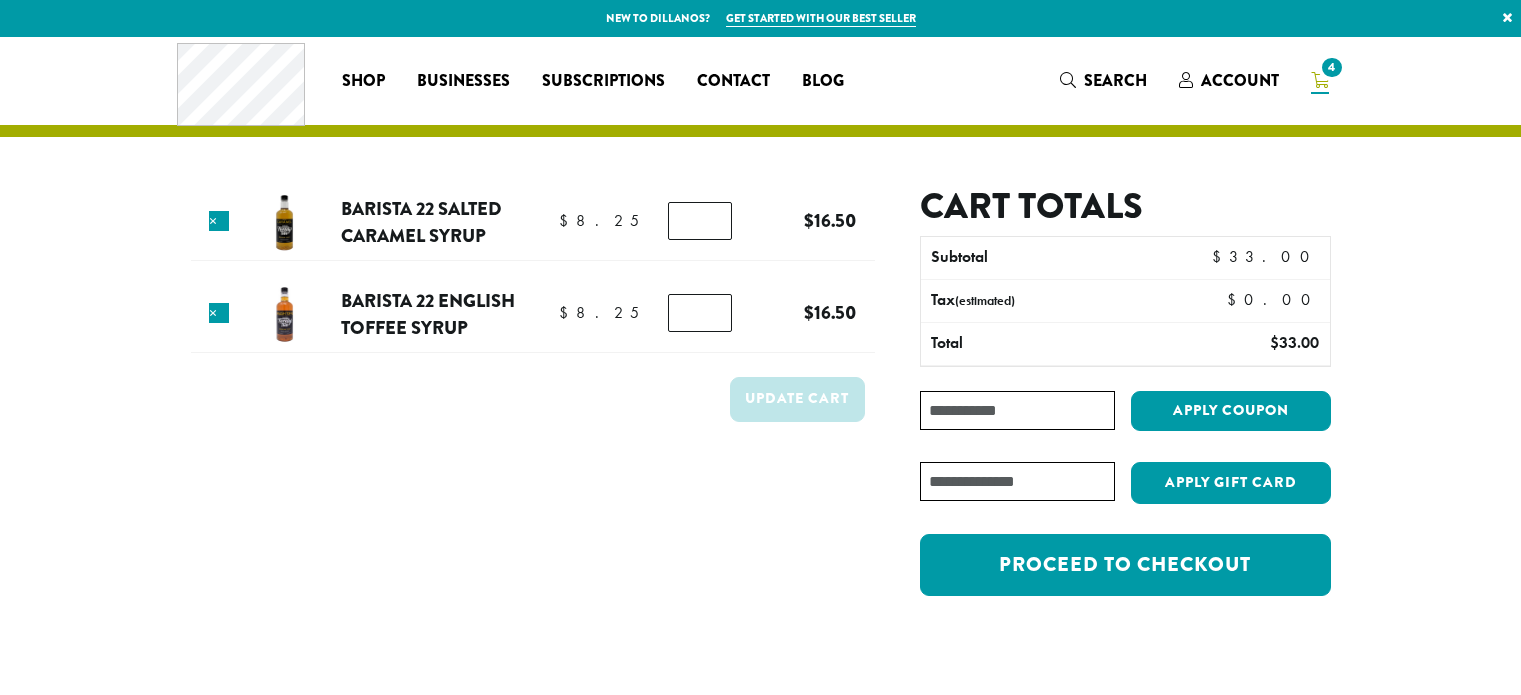 scroll, scrollTop: 0, scrollLeft: 0, axis: both 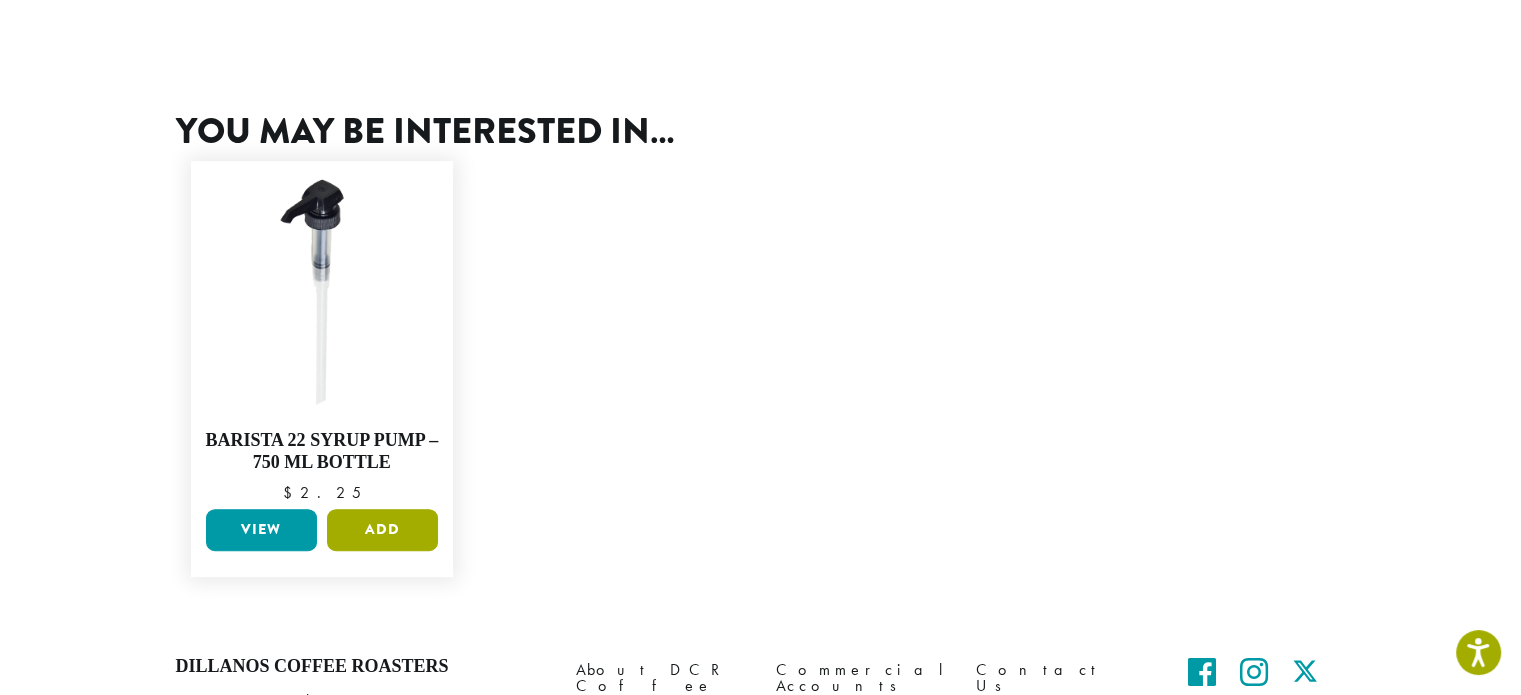 click on "Add" at bounding box center (382, 530) 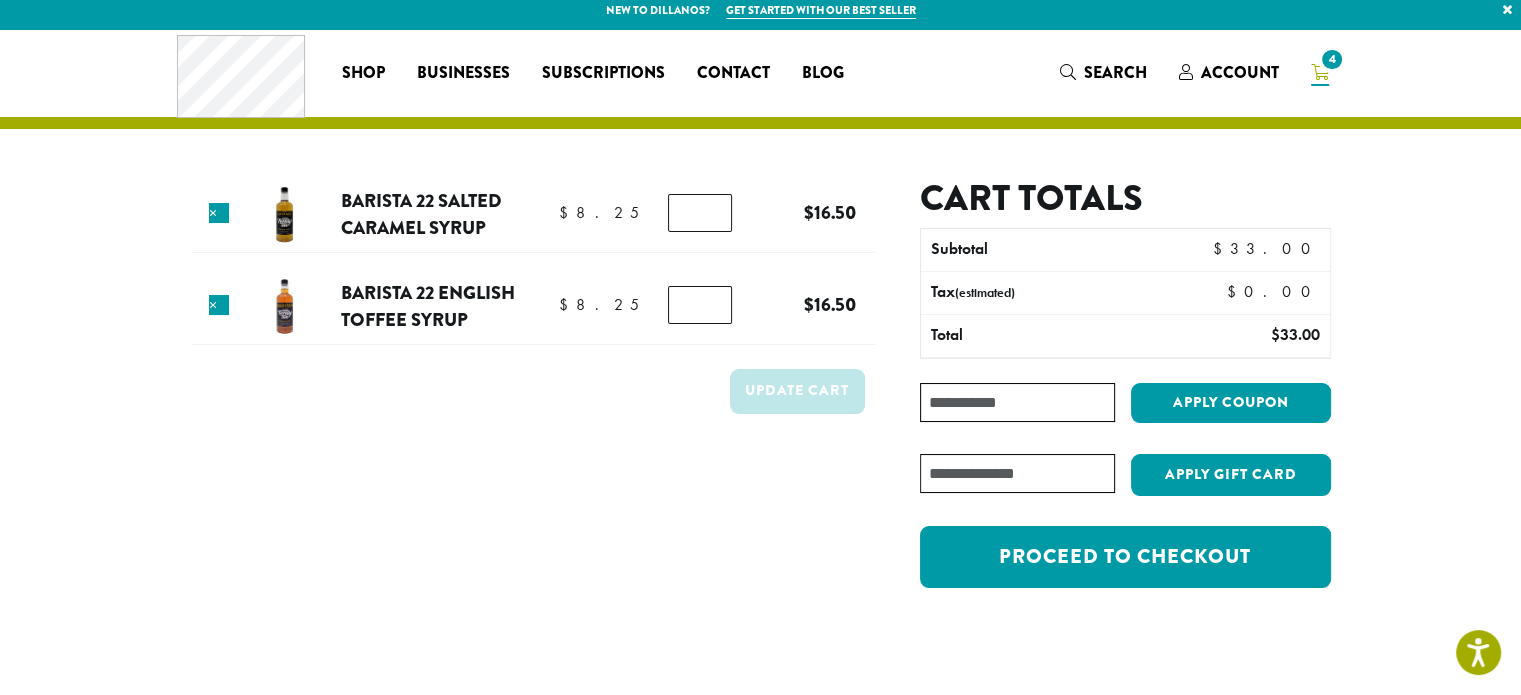 scroll, scrollTop: 0, scrollLeft: 0, axis: both 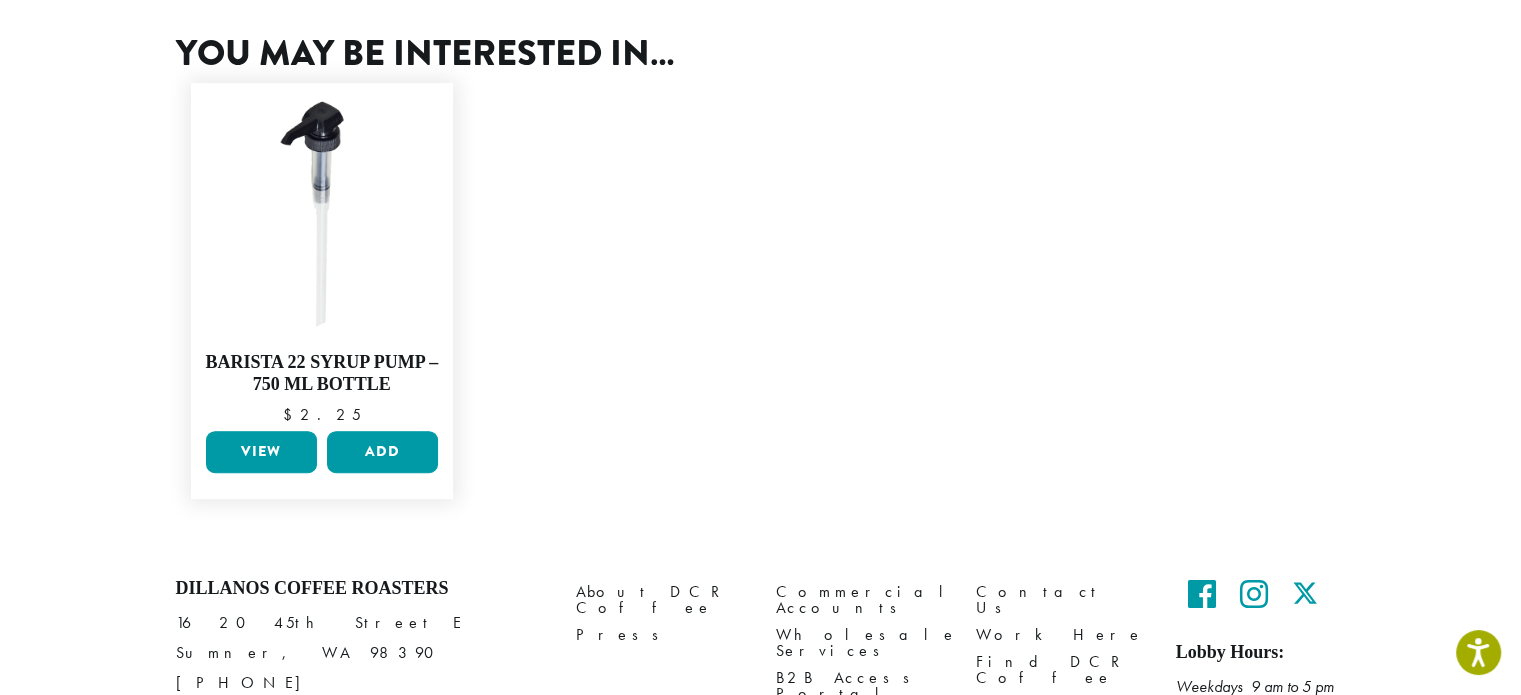click on "View" at bounding box center [261, 452] 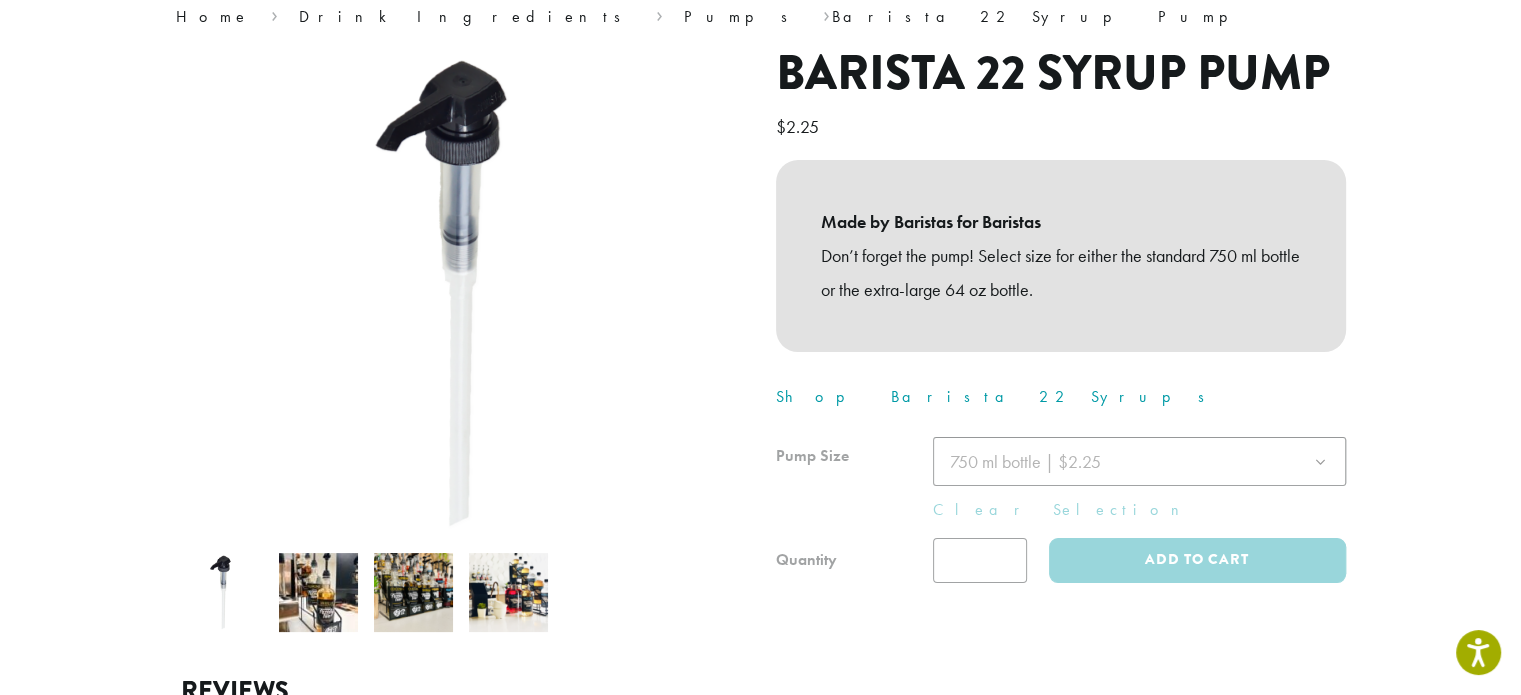 scroll, scrollTop: 243, scrollLeft: 0, axis: vertical 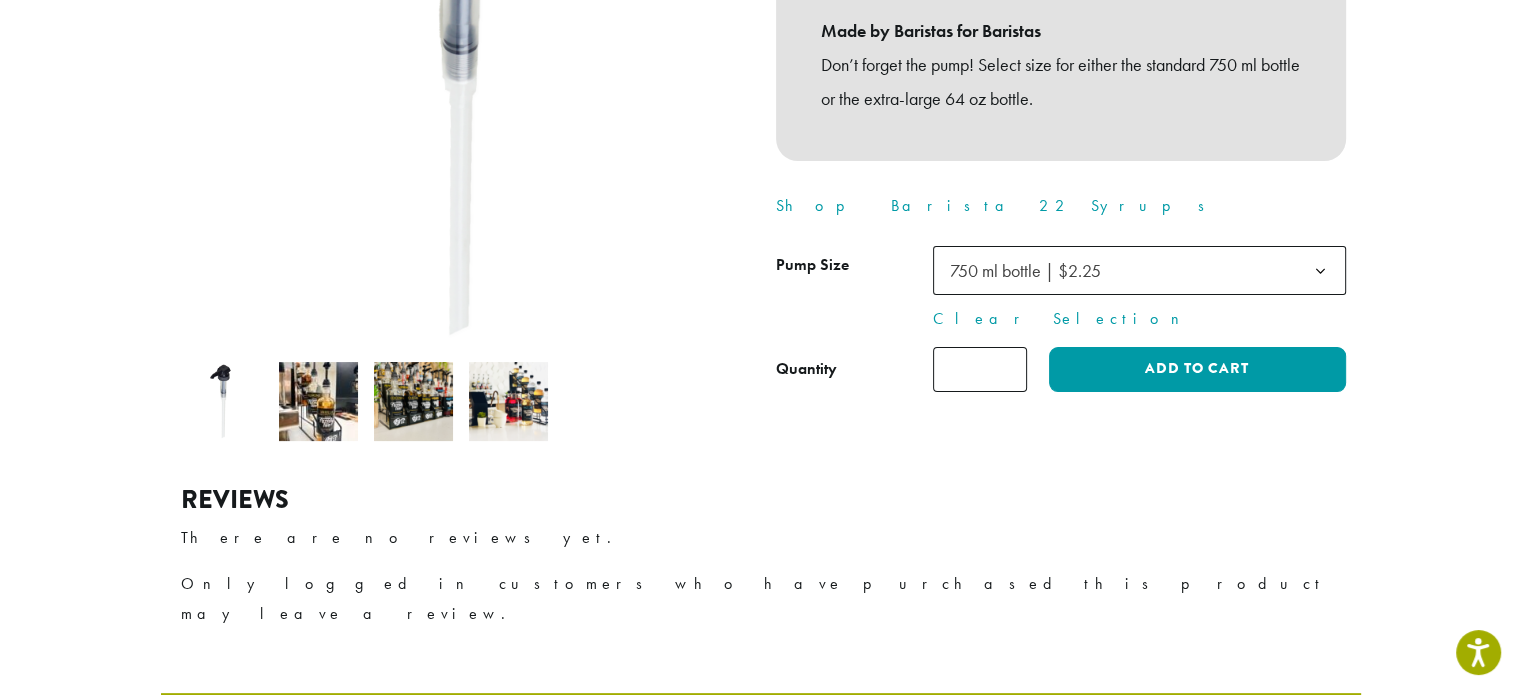 type on "*" 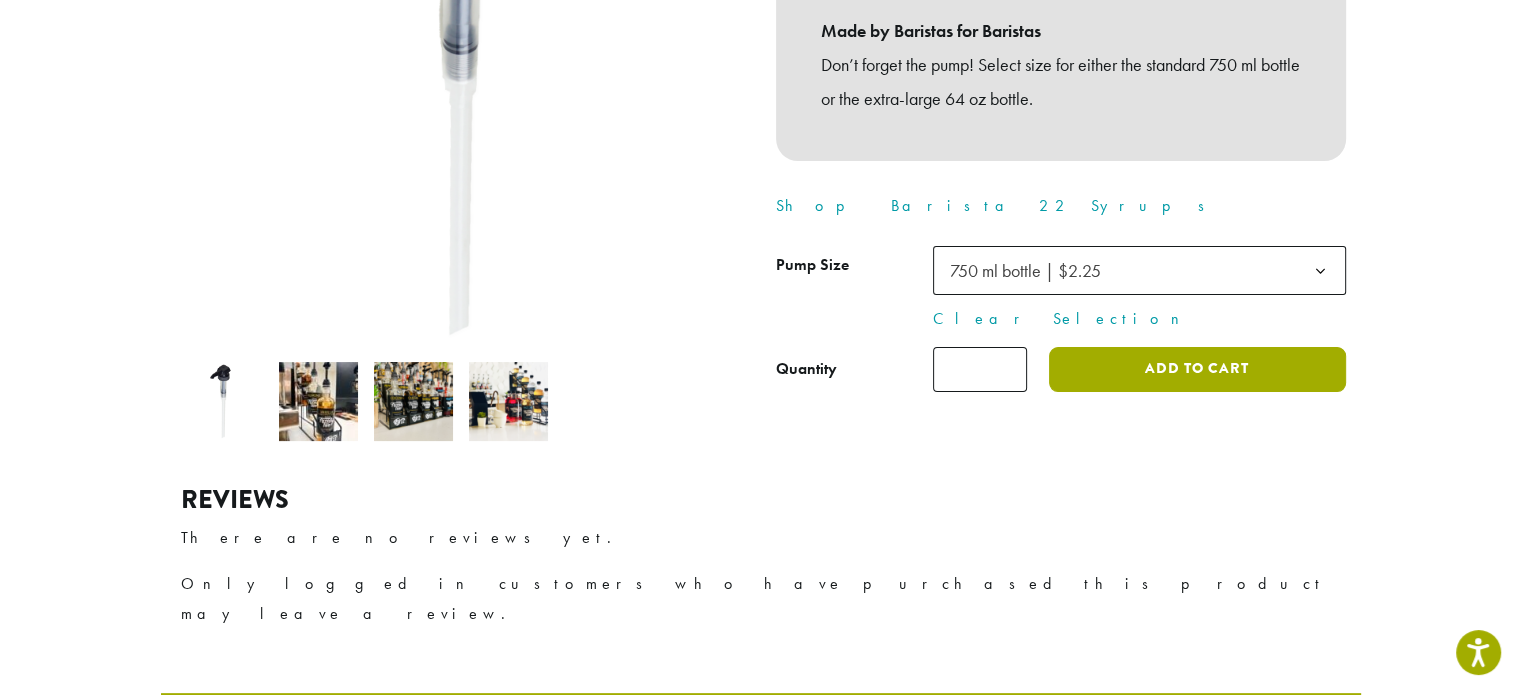 click on "Add to cart" 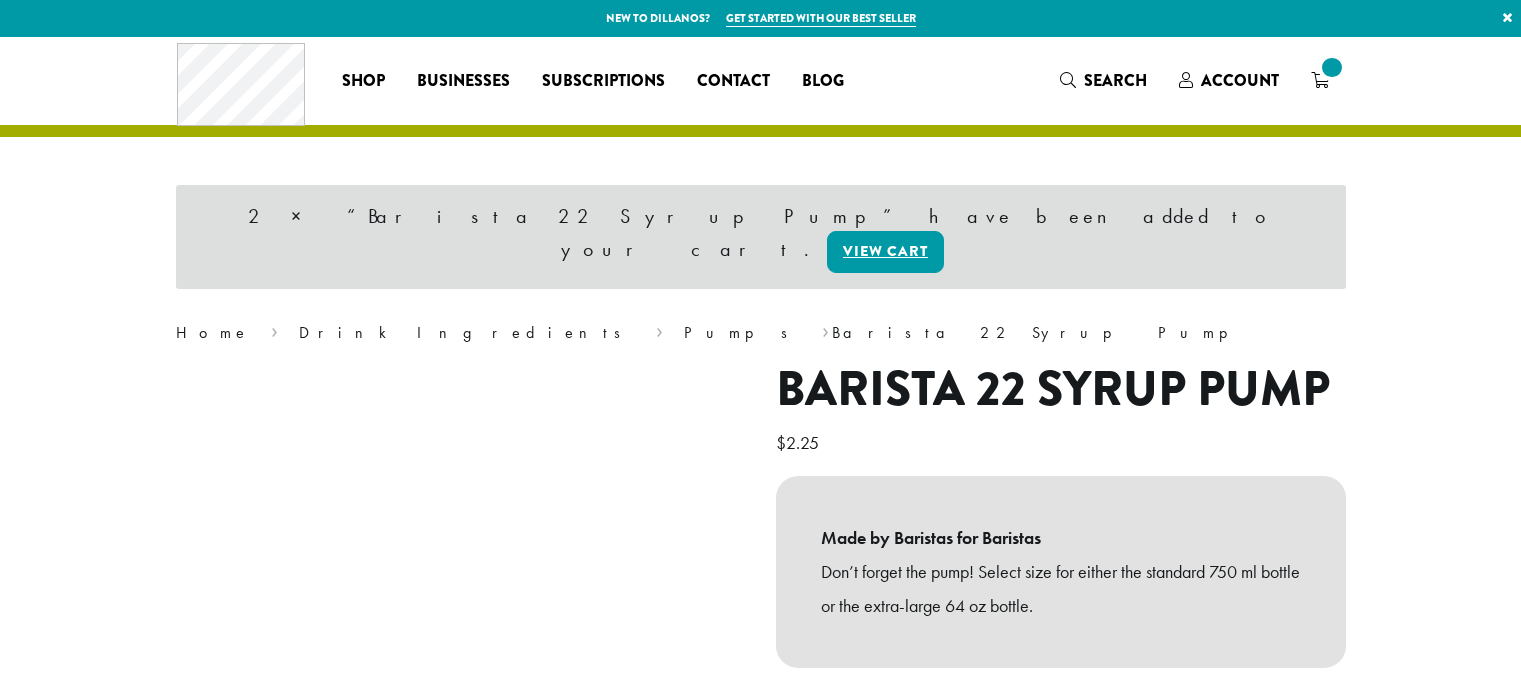 scroll, scrollTop: 0, scrollLeft: 0, axis: both 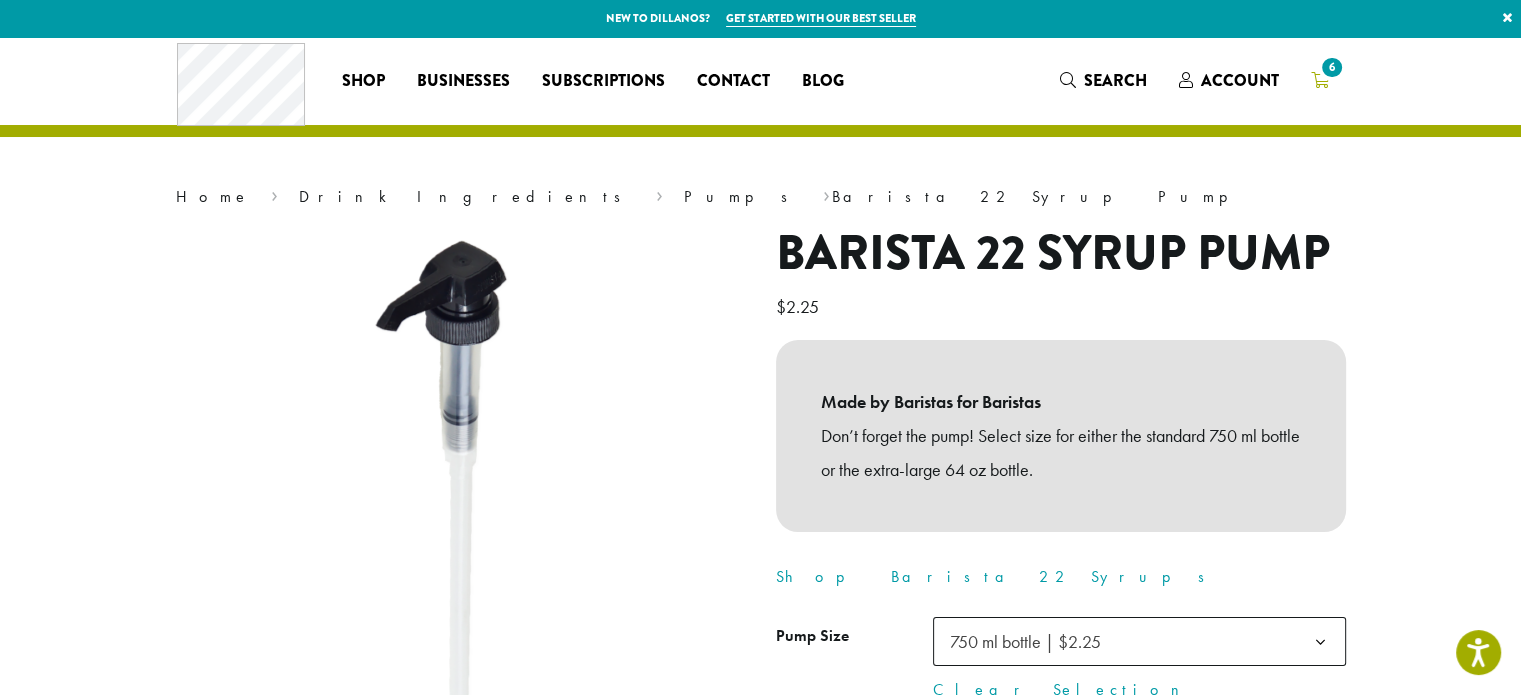 click on "6" at bounding box center [1320, 80] 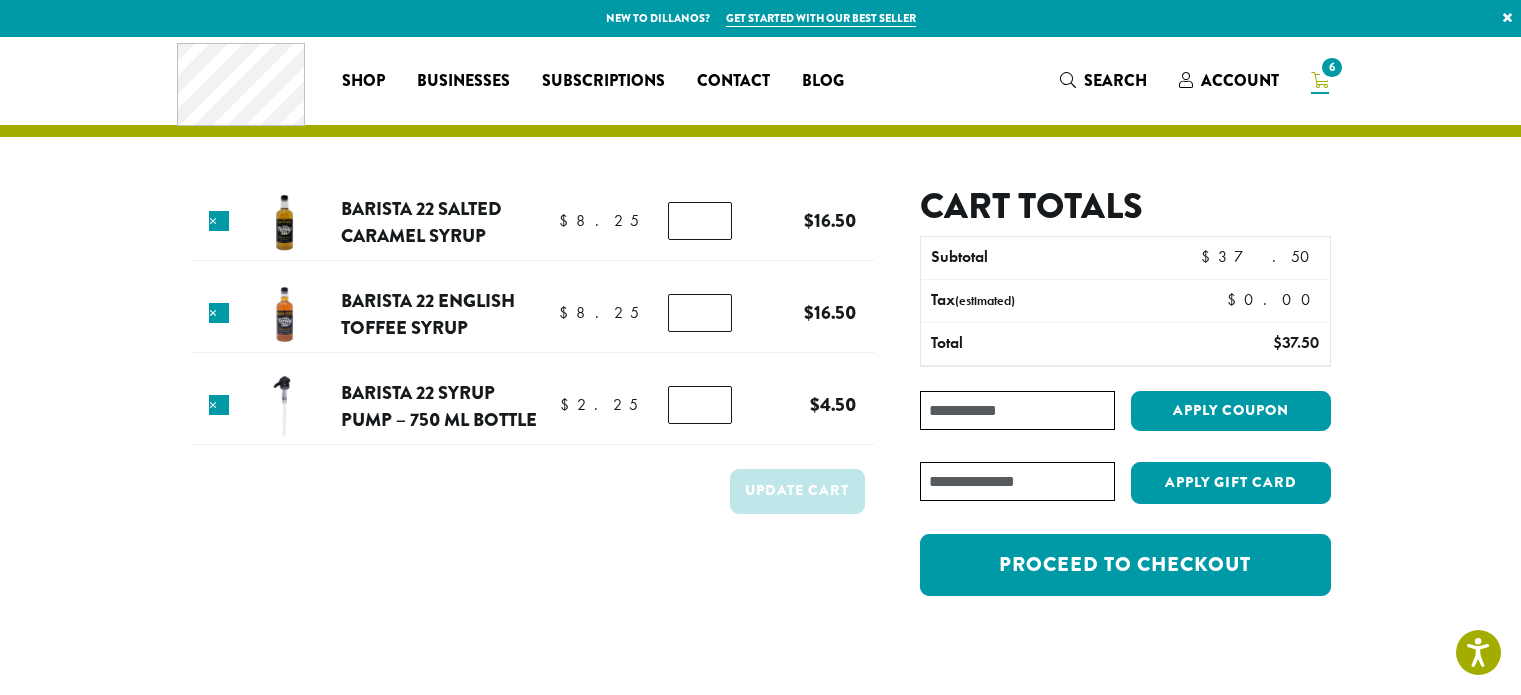 scroll, scrollTop: 0, scrollLeft: 0, axis: both 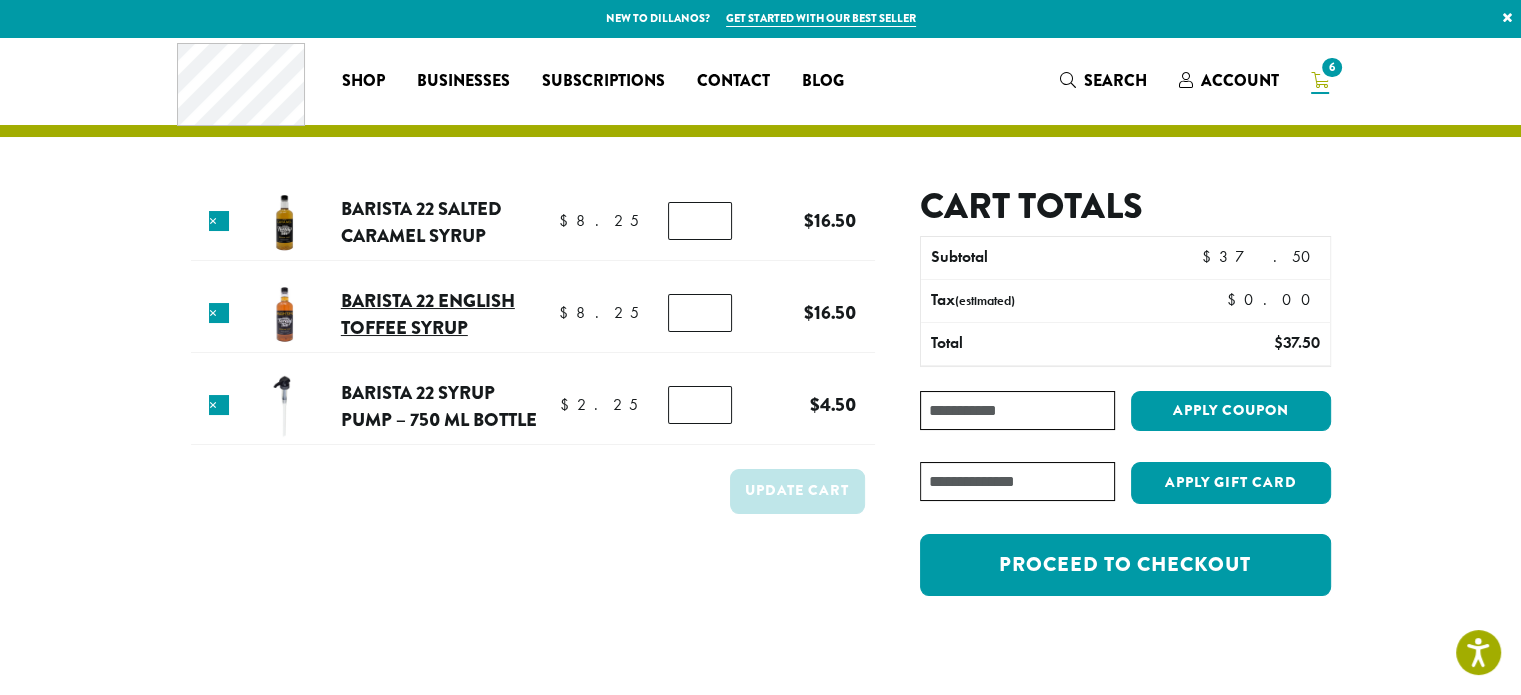 click on "Barista 22 English Toffee Syrup" at bounding box center [428, 314] 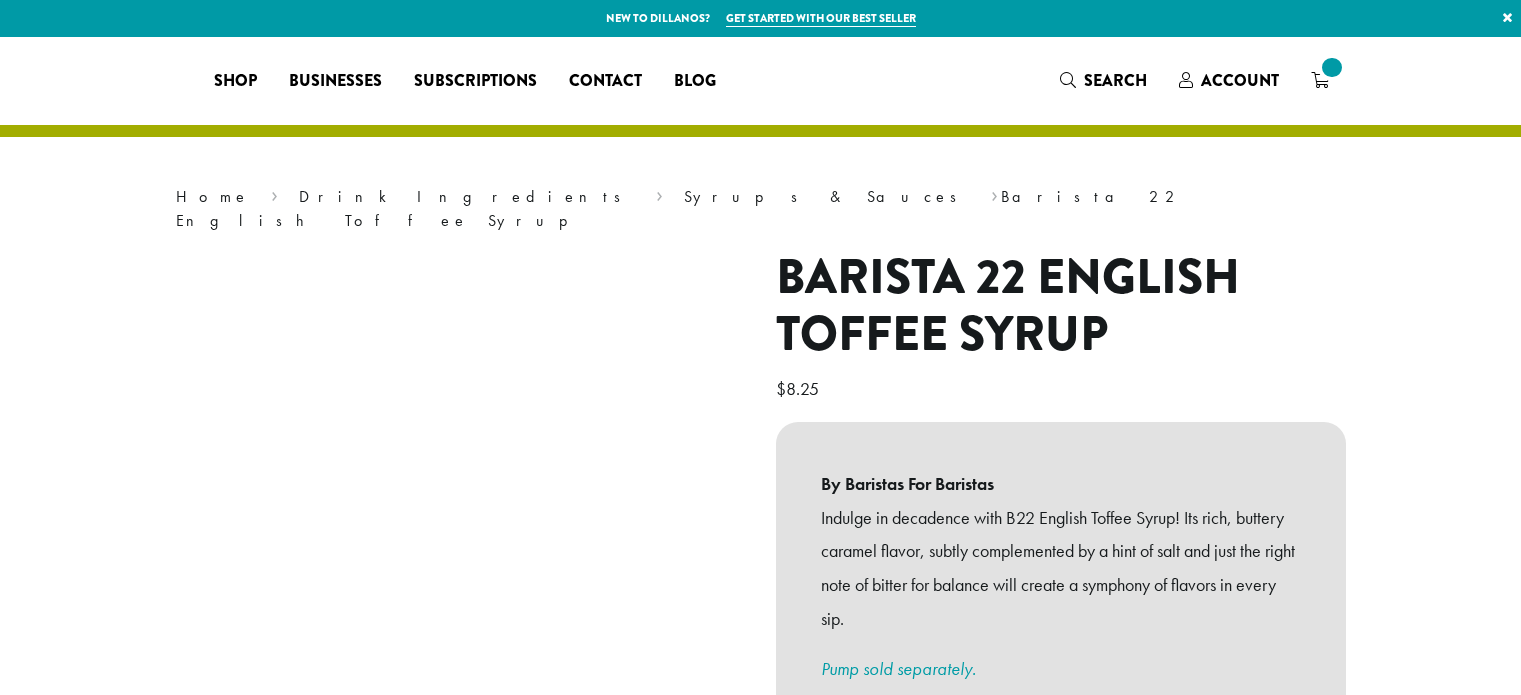 scroll, scrollTop: 0, scrollLeft: 0, axis: both 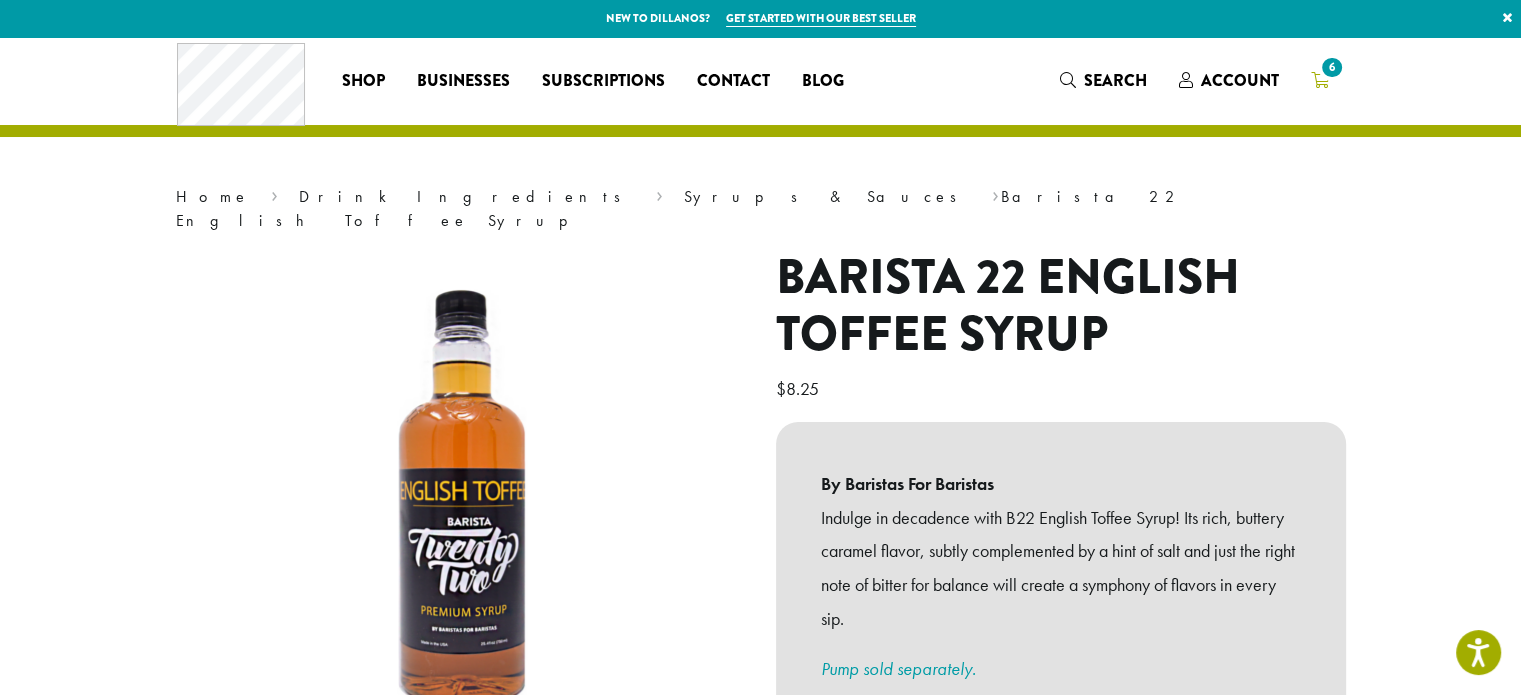 click on "6" at bounding box center (1331, 67) 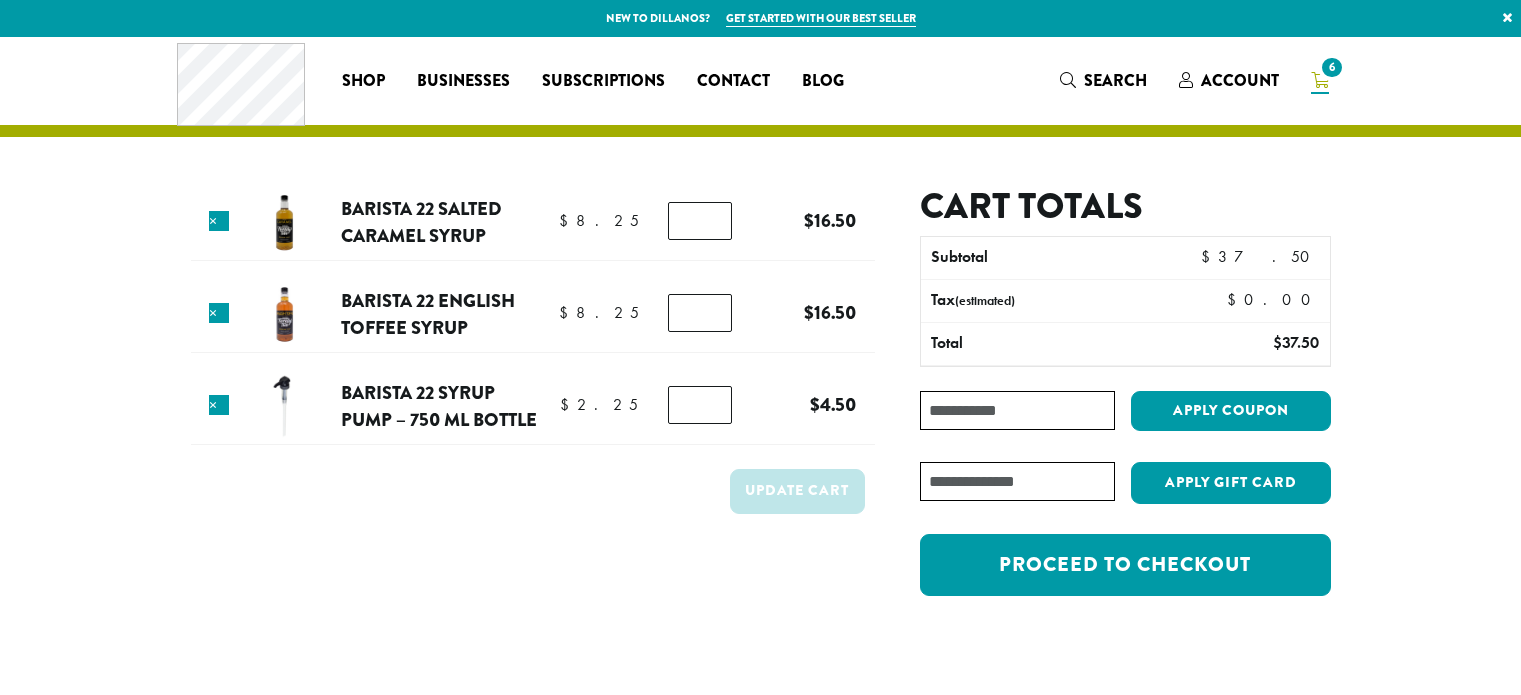scroll, scrollTop: 0, scrollLeft: 0, axis: both 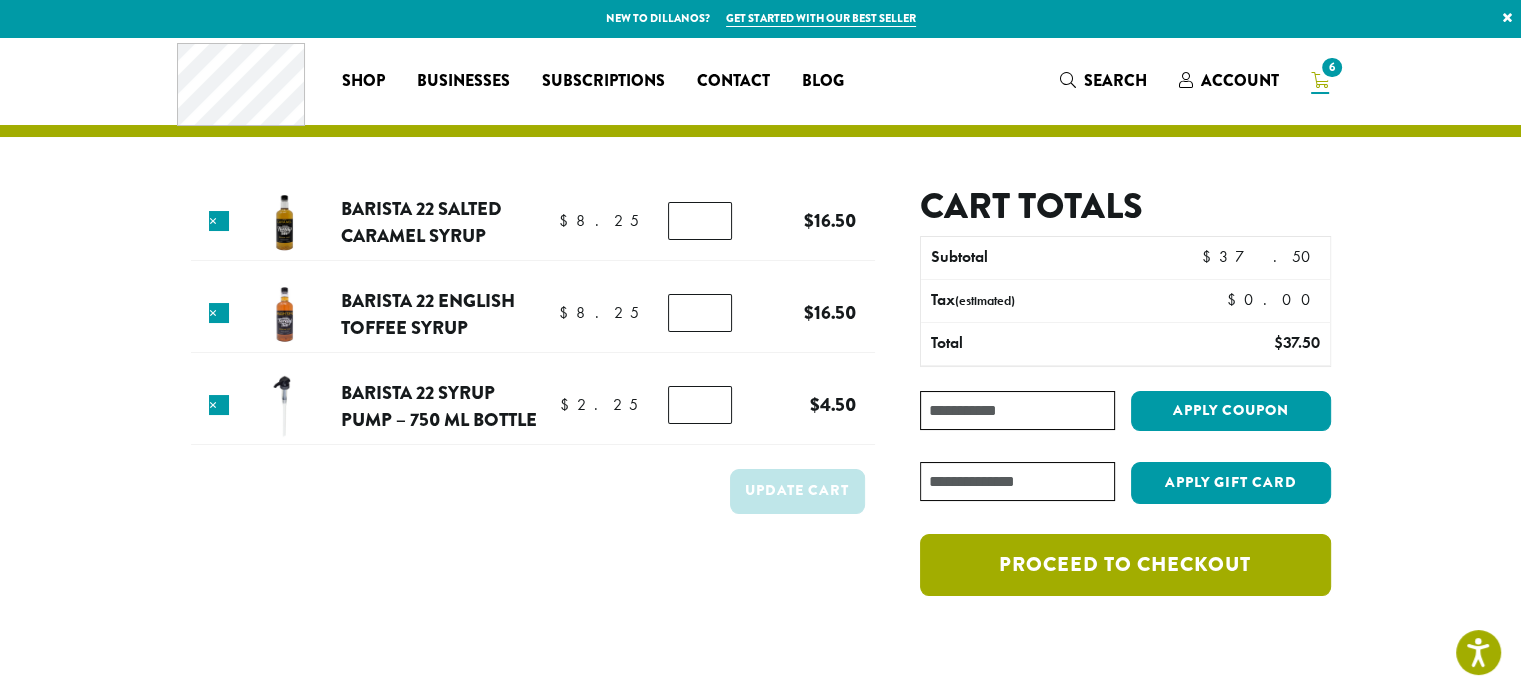 click on "Proceed to checkout" at bounding box center [1125, 565] 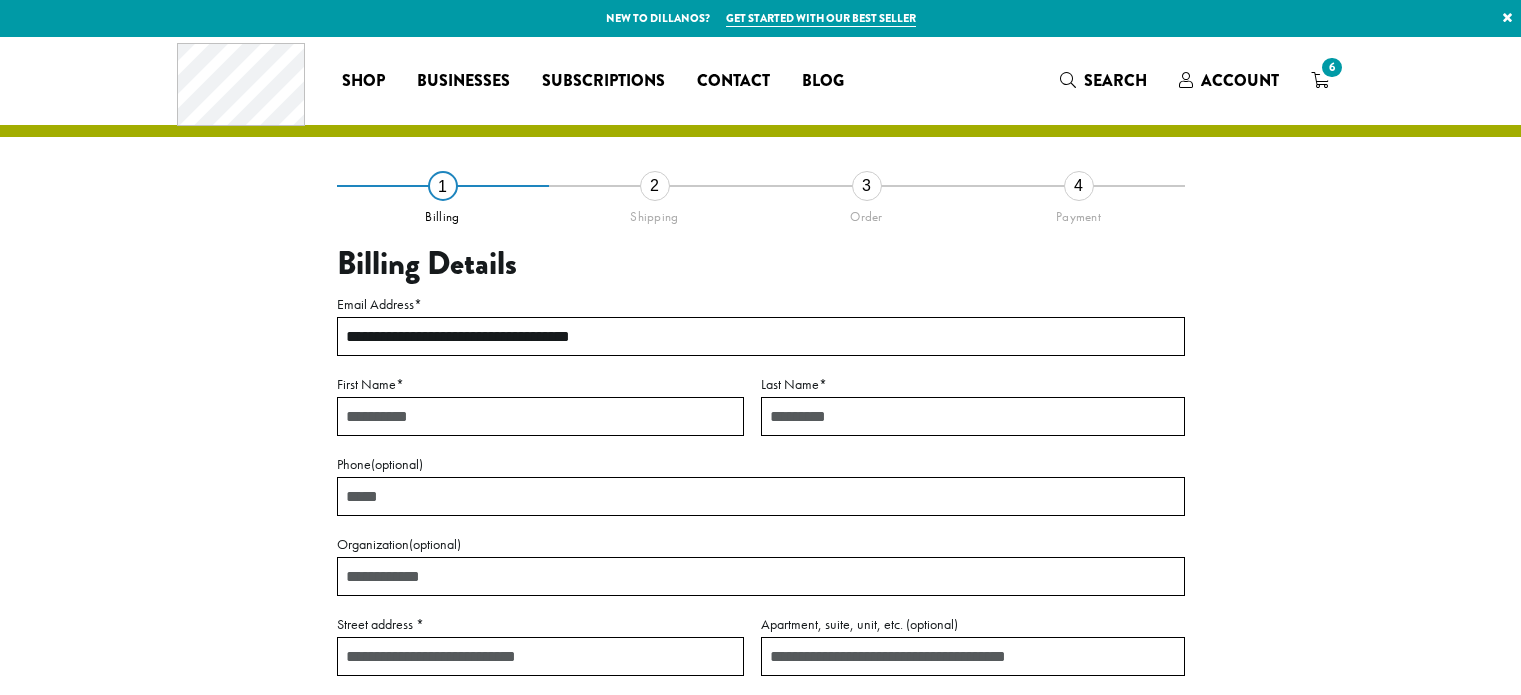 scroll, scrollTop: 0, scrollLeft: 0, axis: both 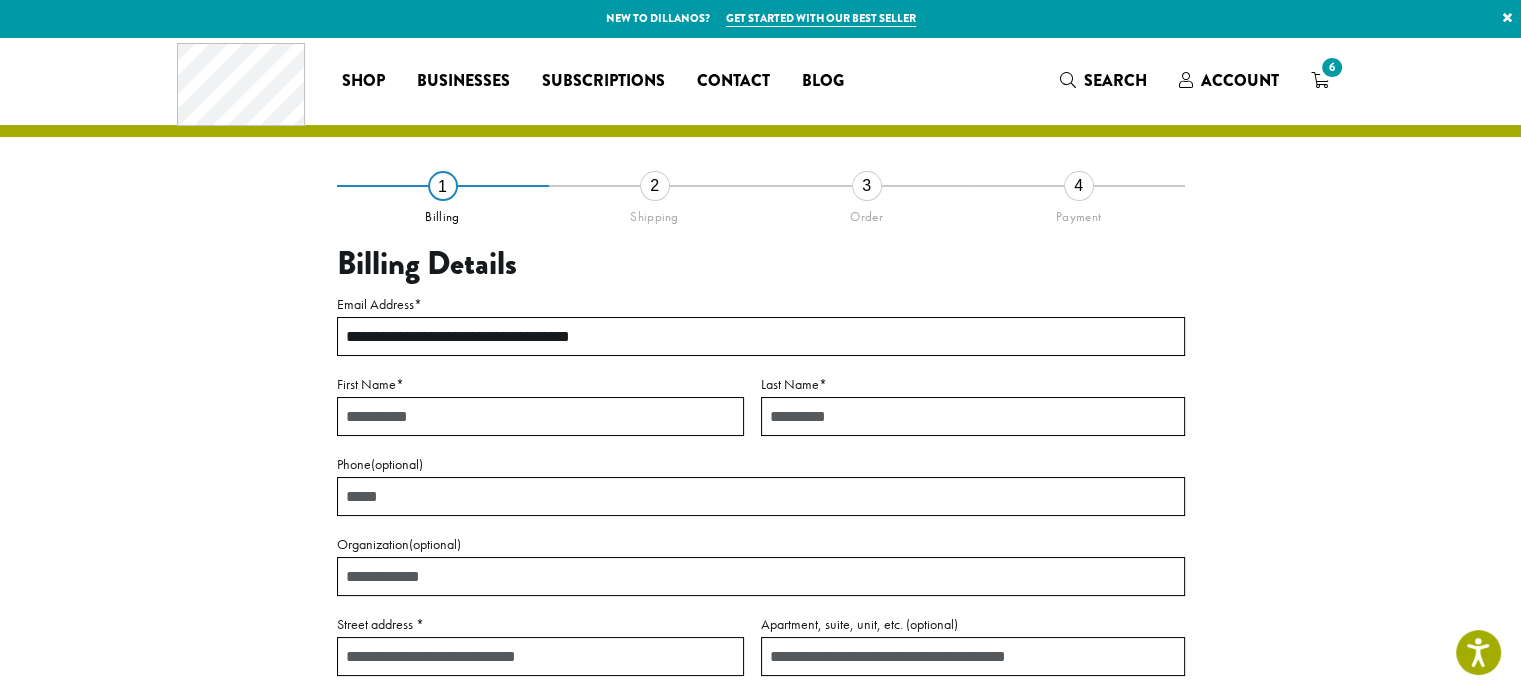 click on "First Name  *" at bounding box center (540, 416) 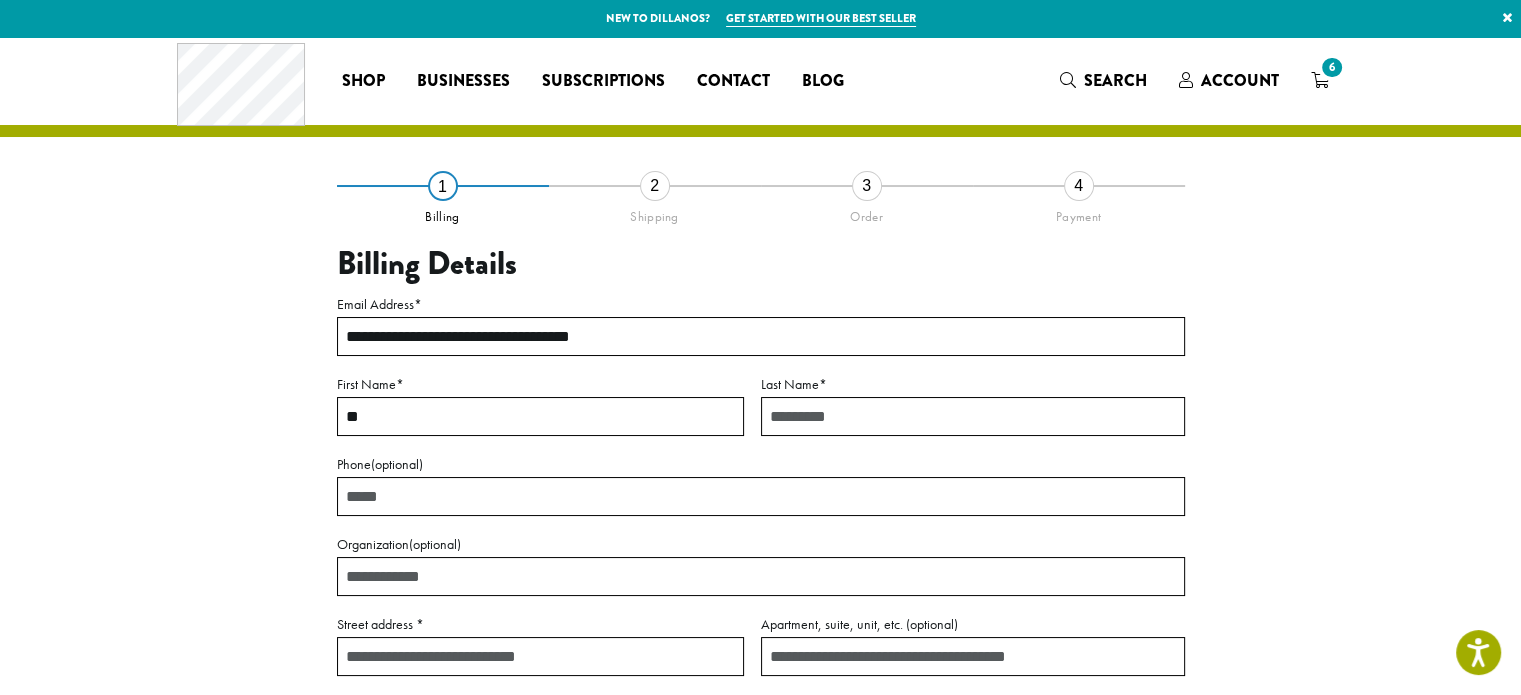 type on "*" 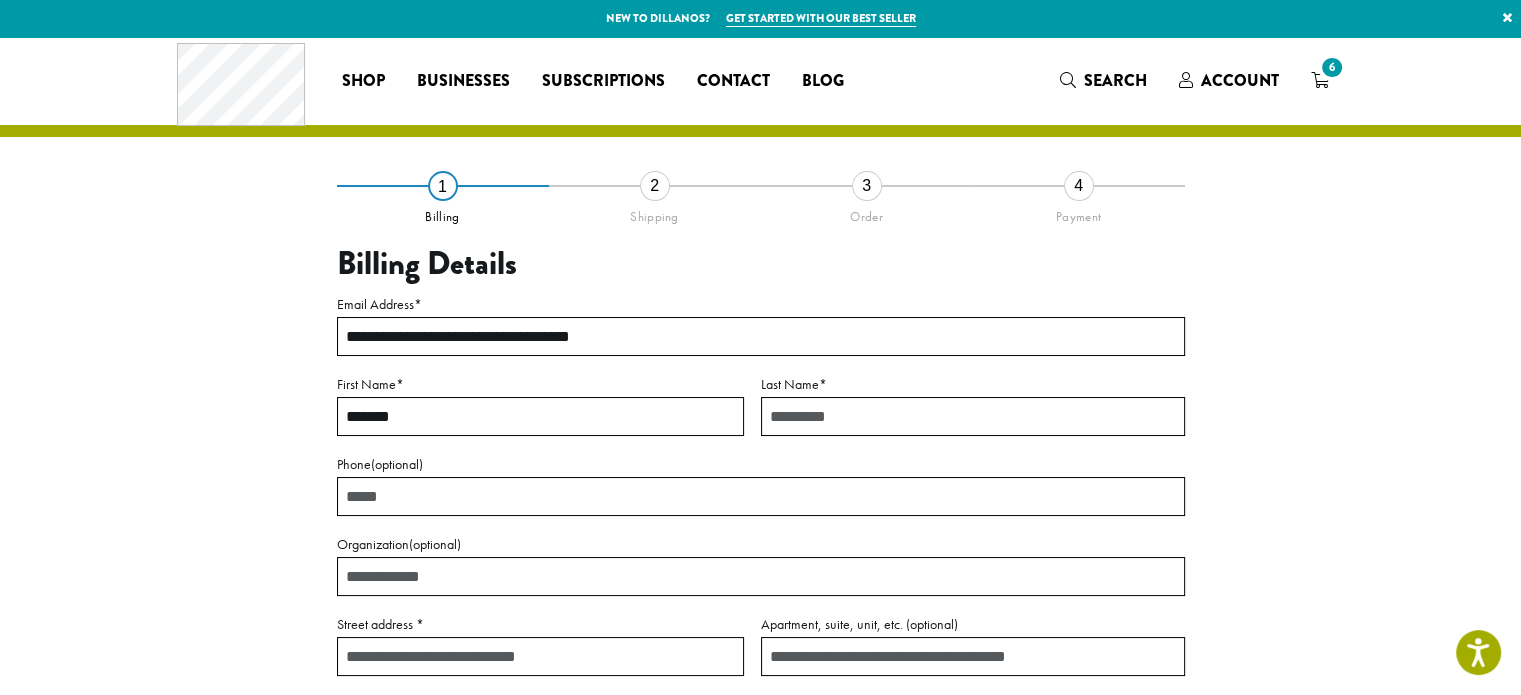 type on "*******" 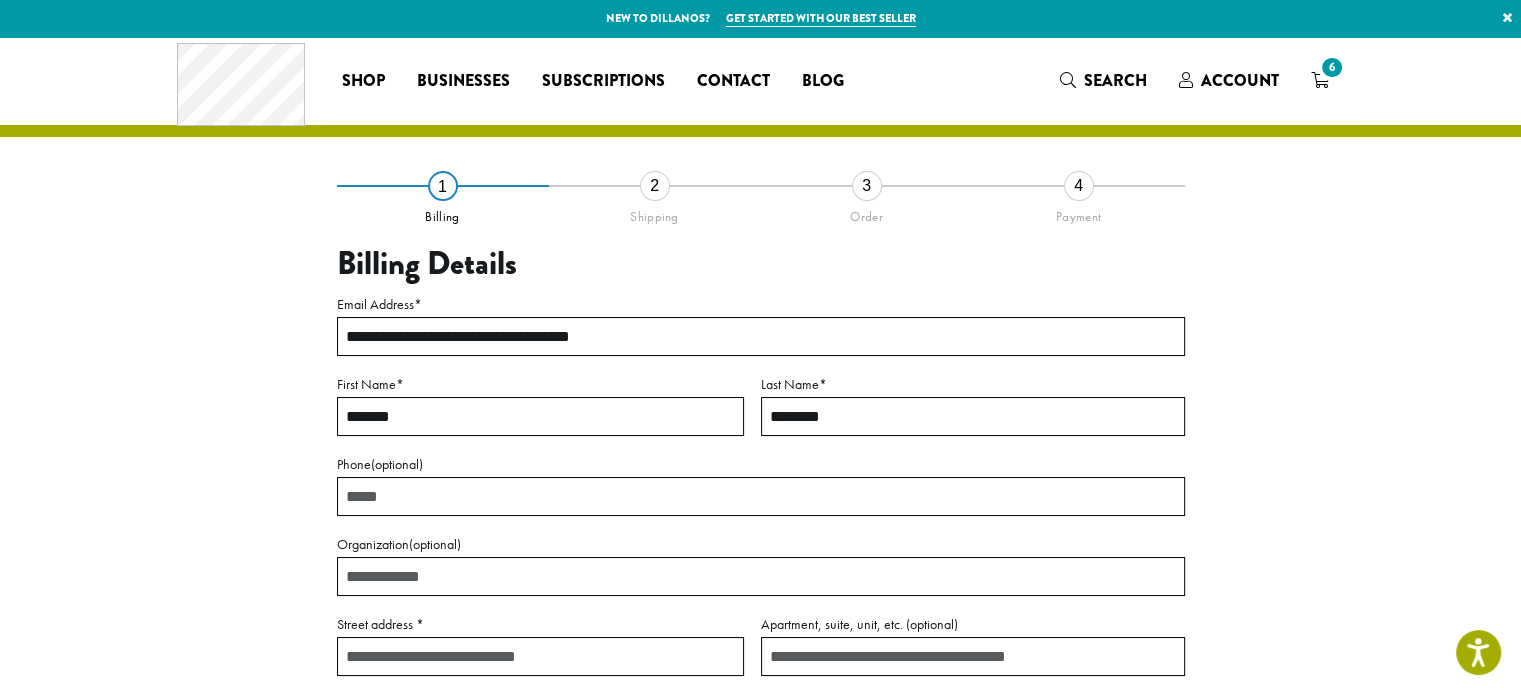 type on "********" 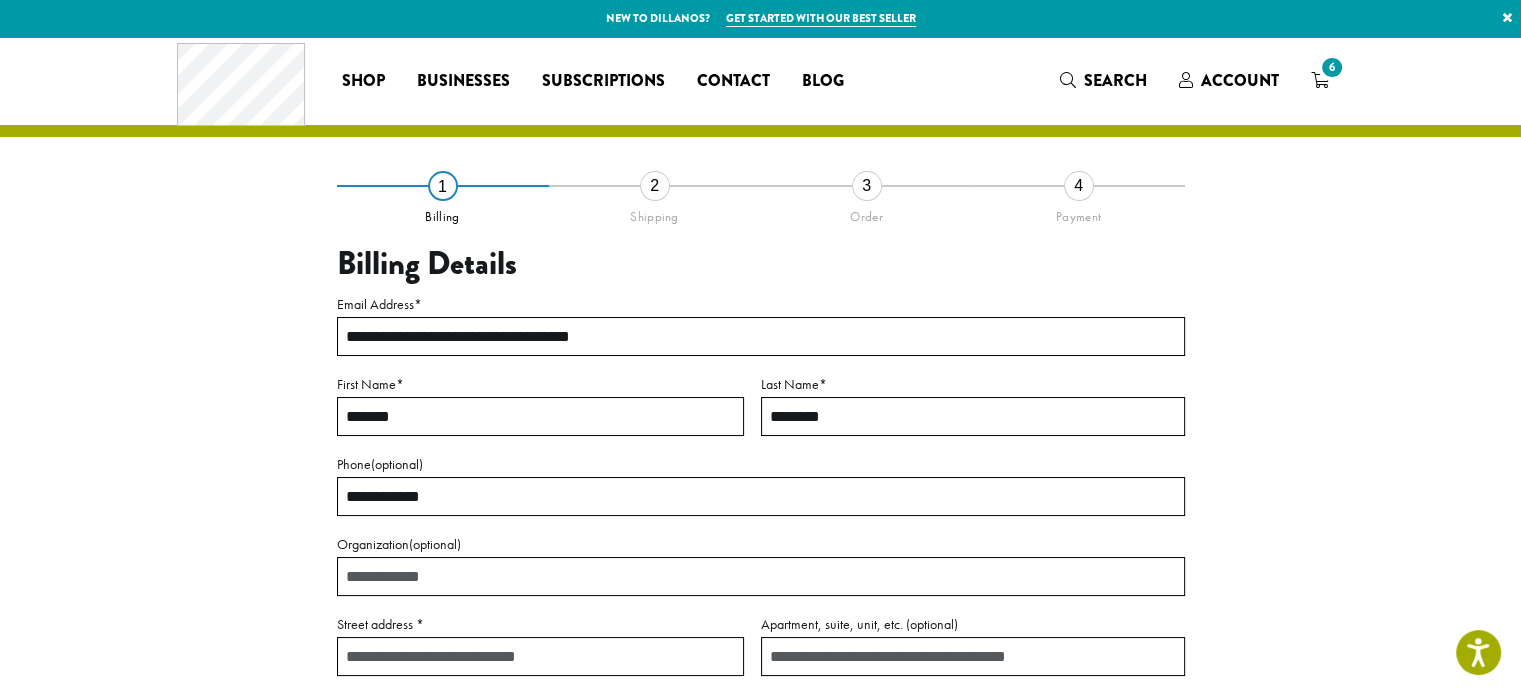 type on "**********" 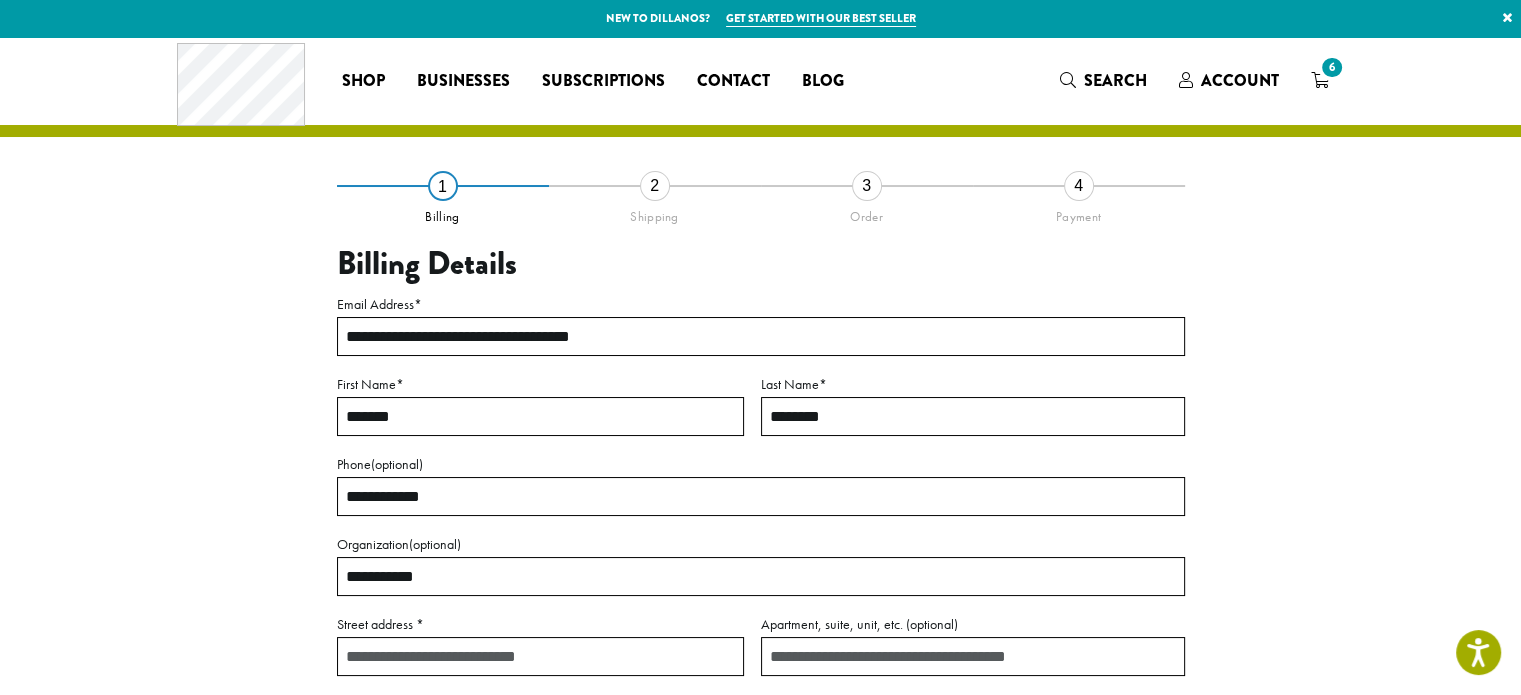 type on "**********" 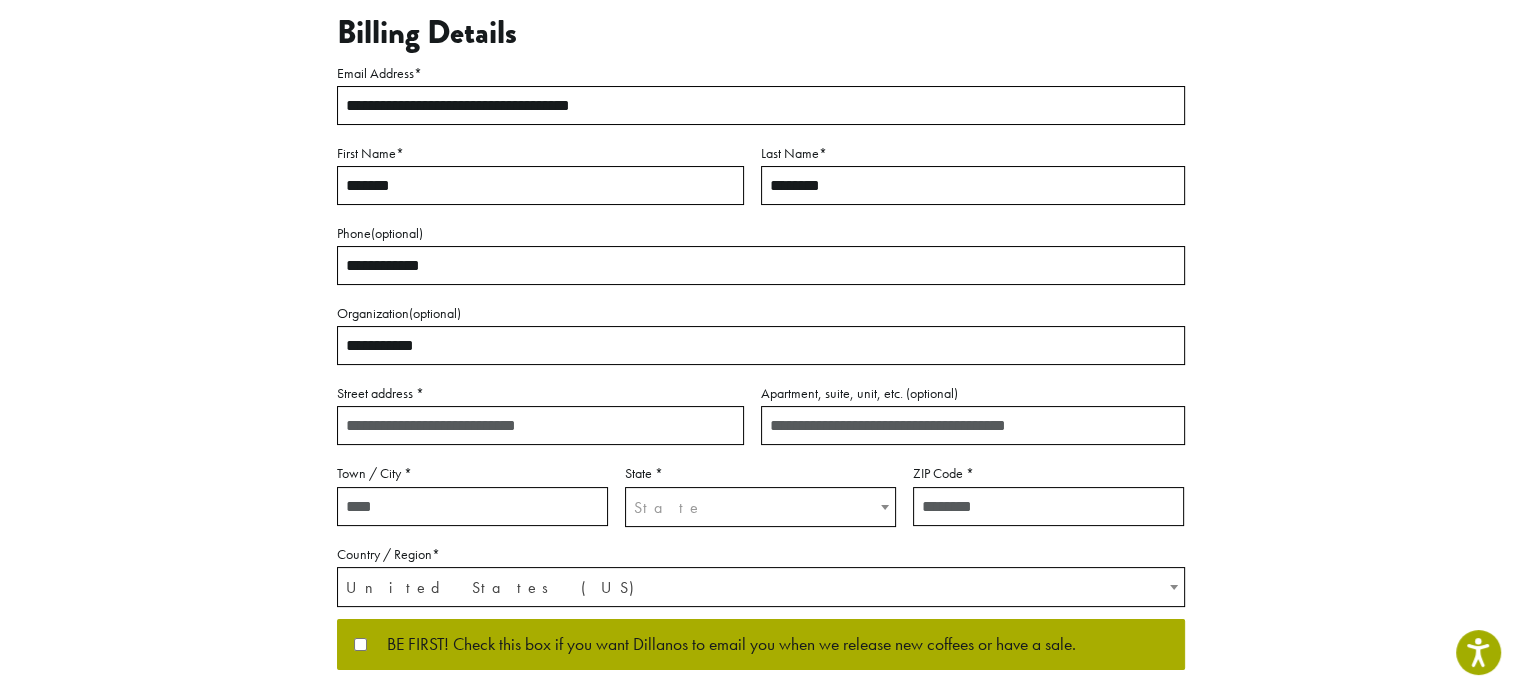 scroll, scrollTop: 232, scrollLeft: 0, axis: vertical 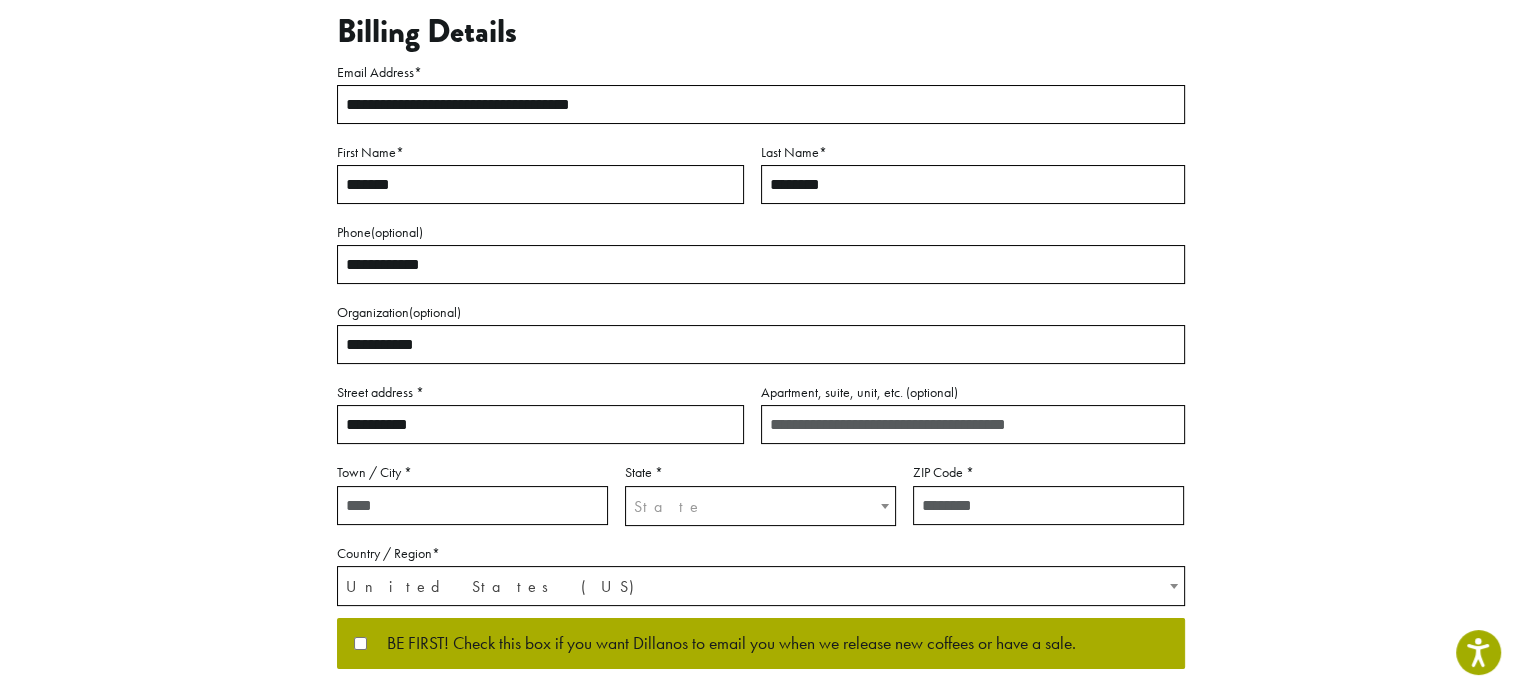 type on "**********" 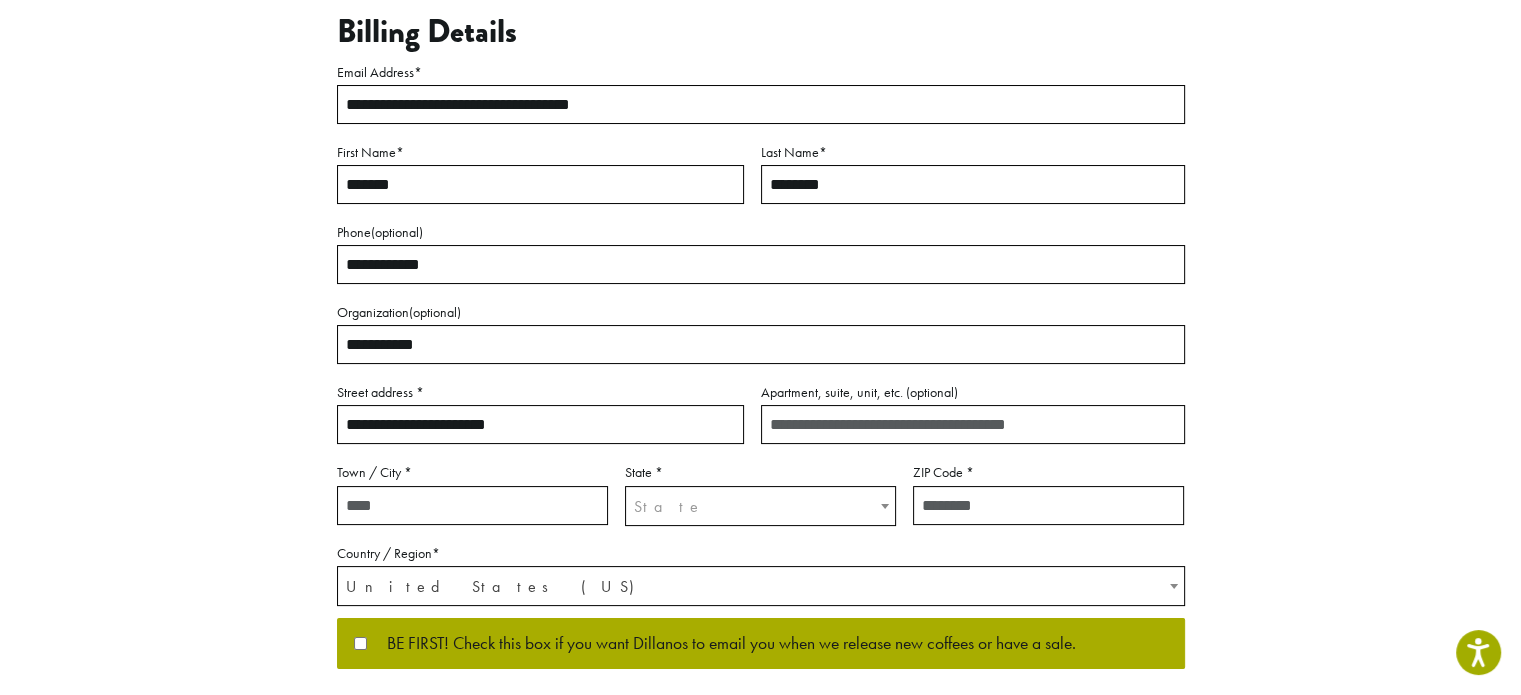 type on "**********" 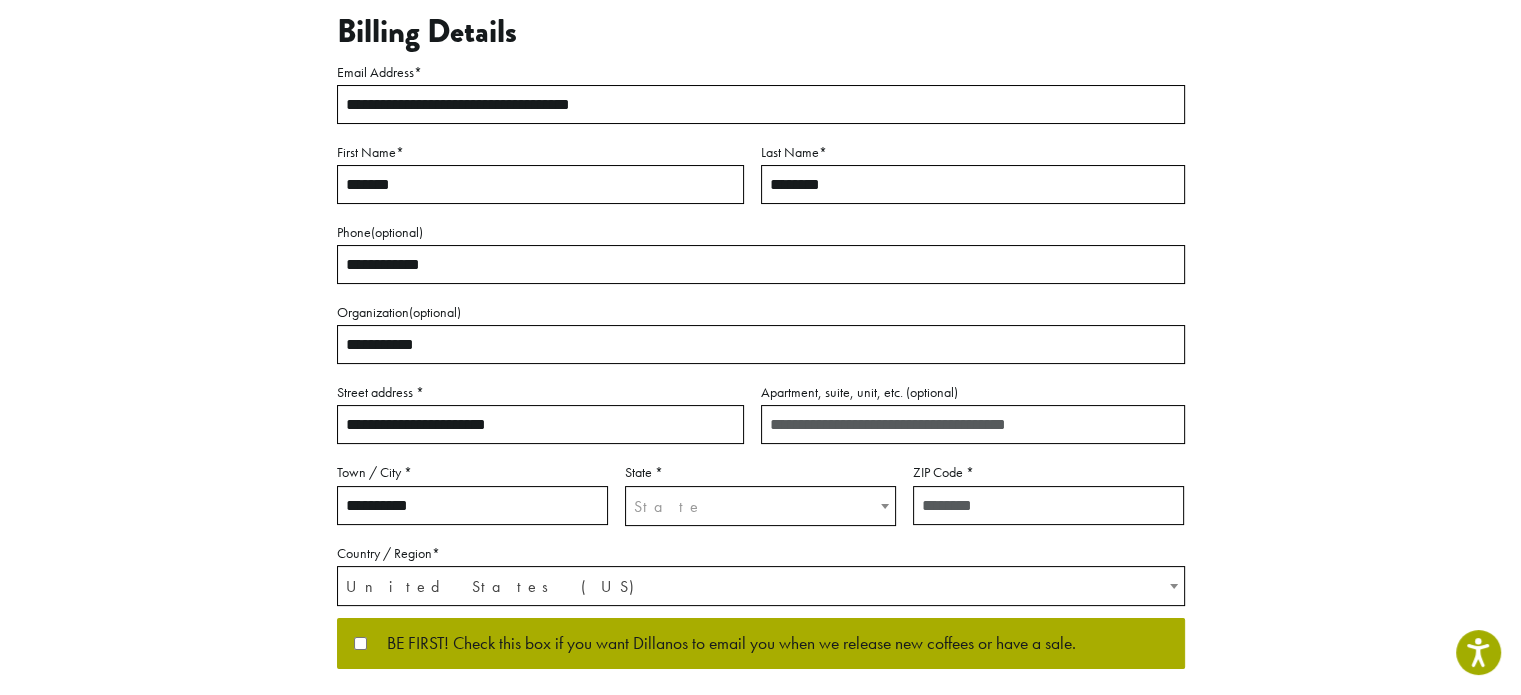 select on "**" 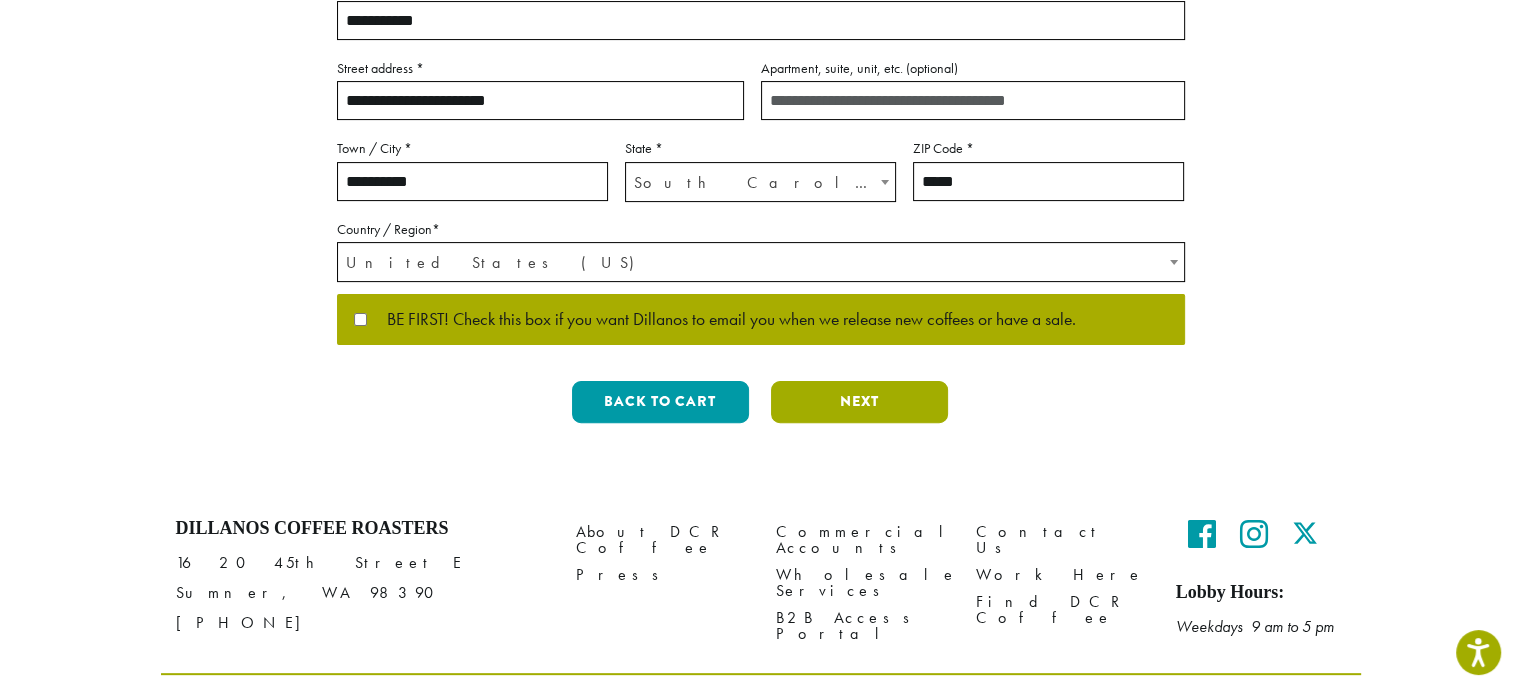 scroll, scrollTop: 556, scrollLeft: 0, axis: vertical 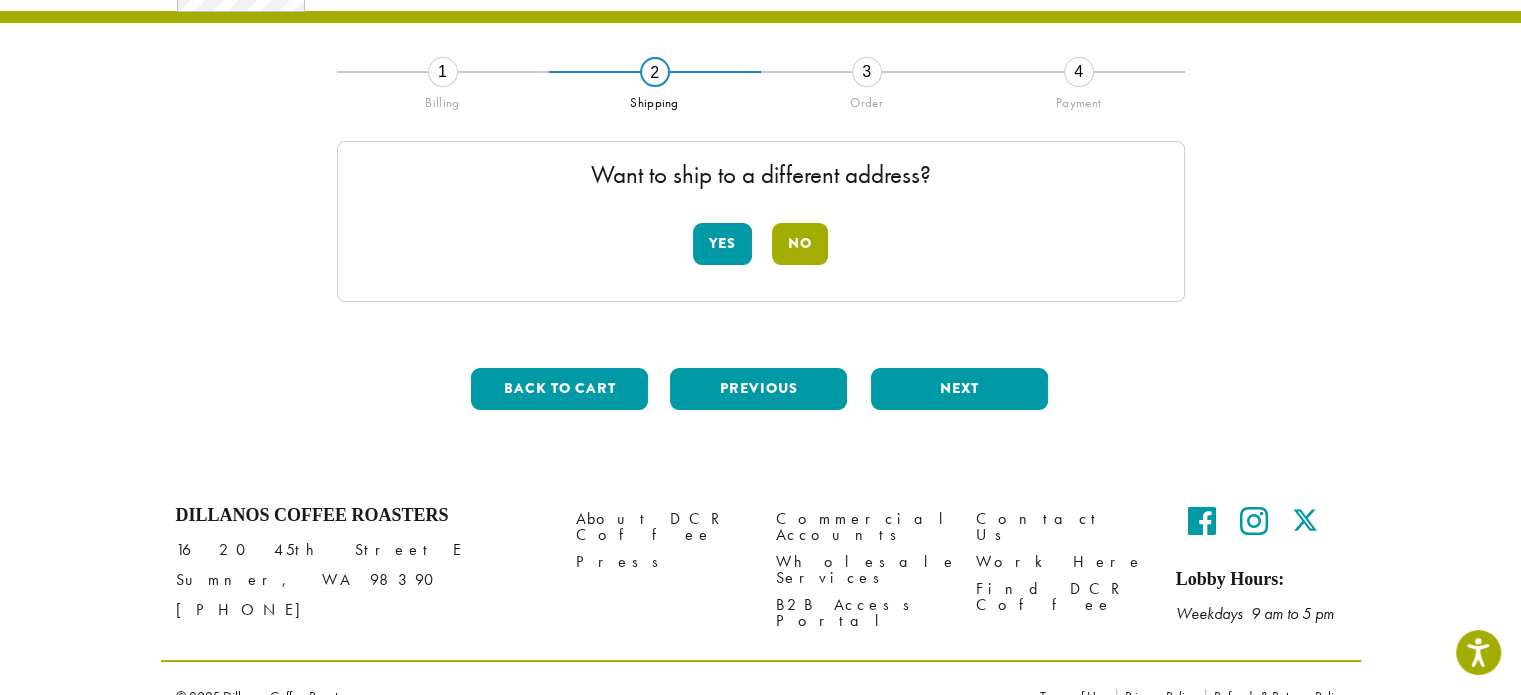 click on "No" at bounding box center (800, 244) 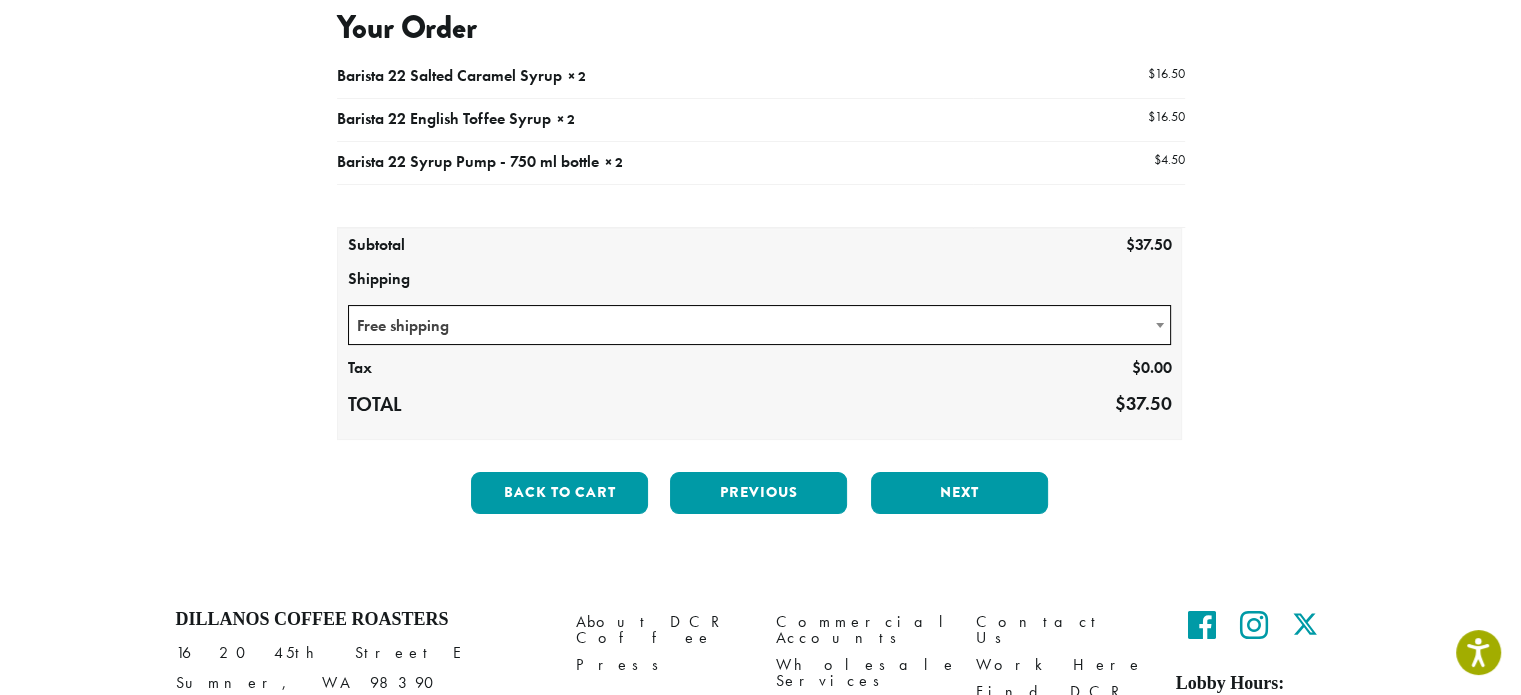 scroll, scrollTop: 264, scrollLeft: 0, axis: vertical 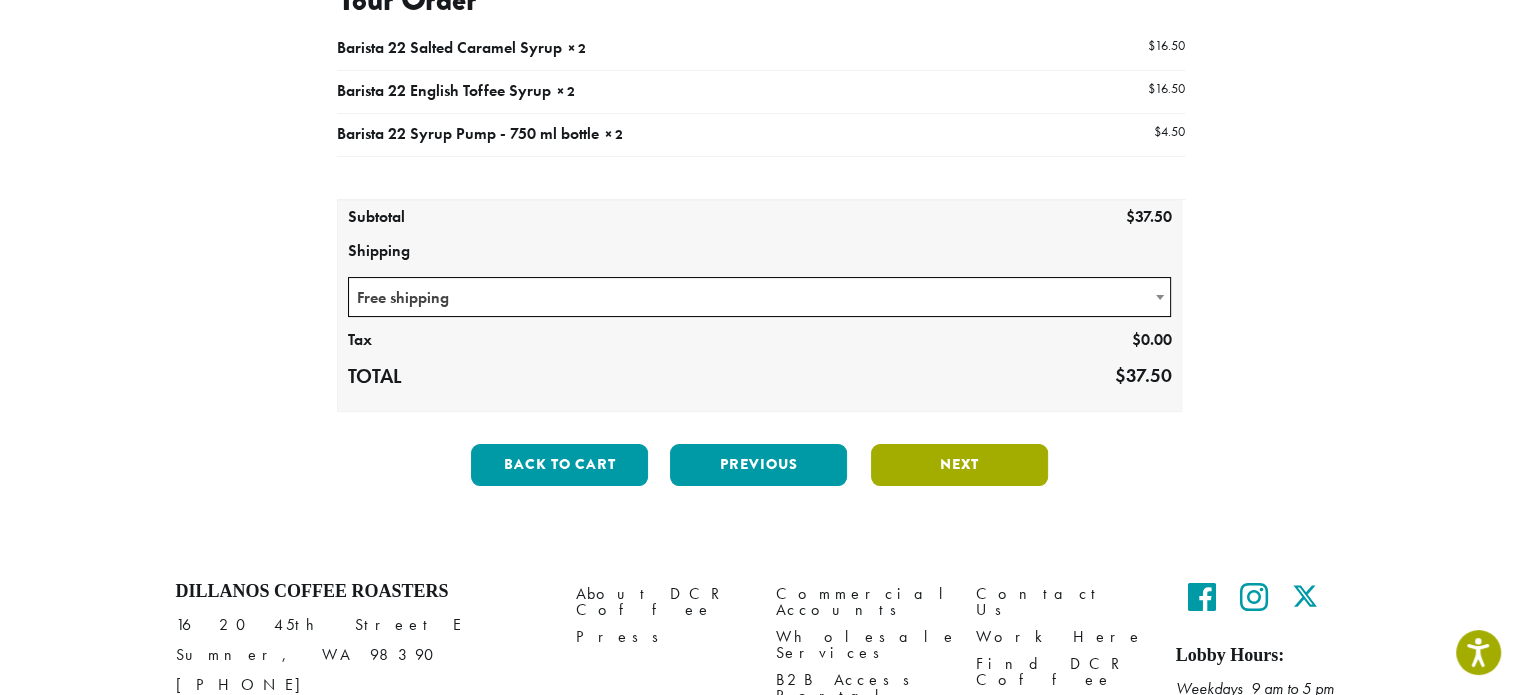 click on "Next" at bounding box center (959, 465) 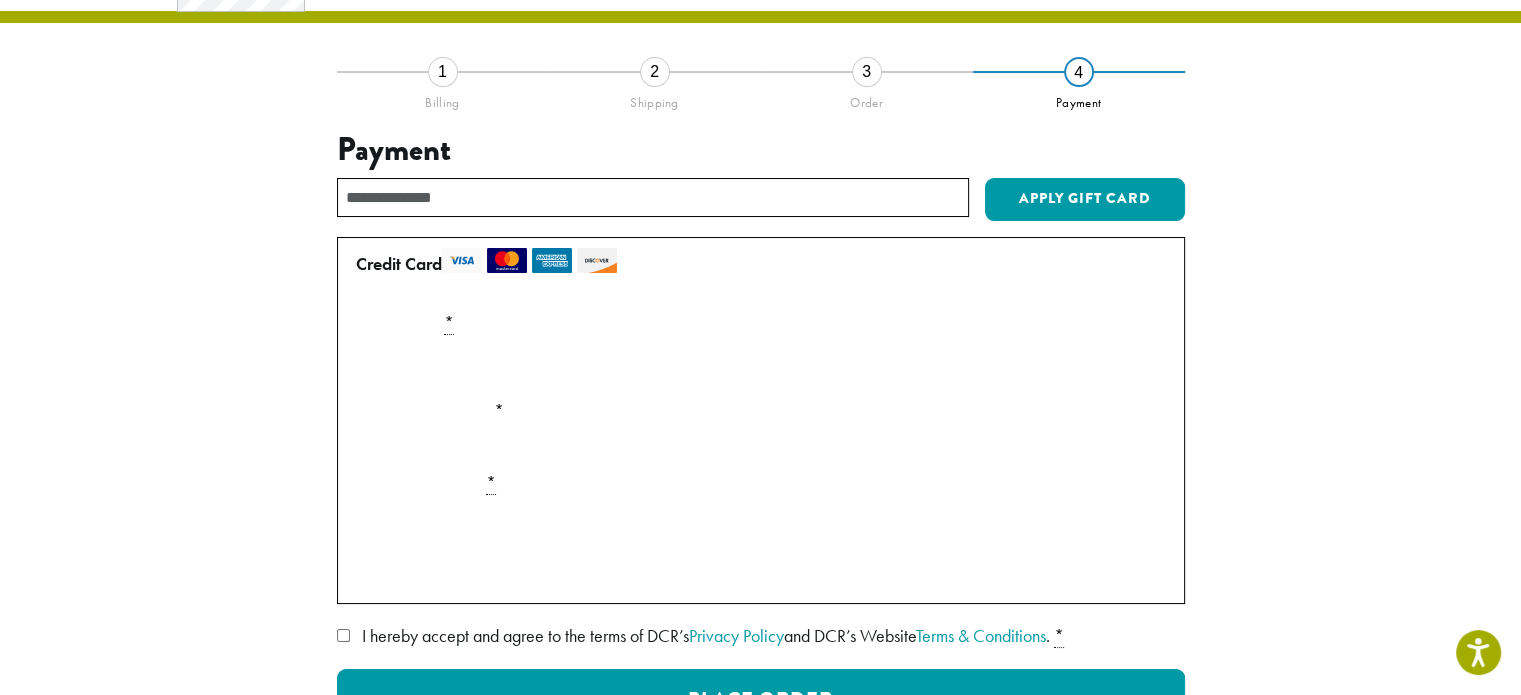 scroll, scrollTop: 196, scrollLeft: 0, axis: vertical 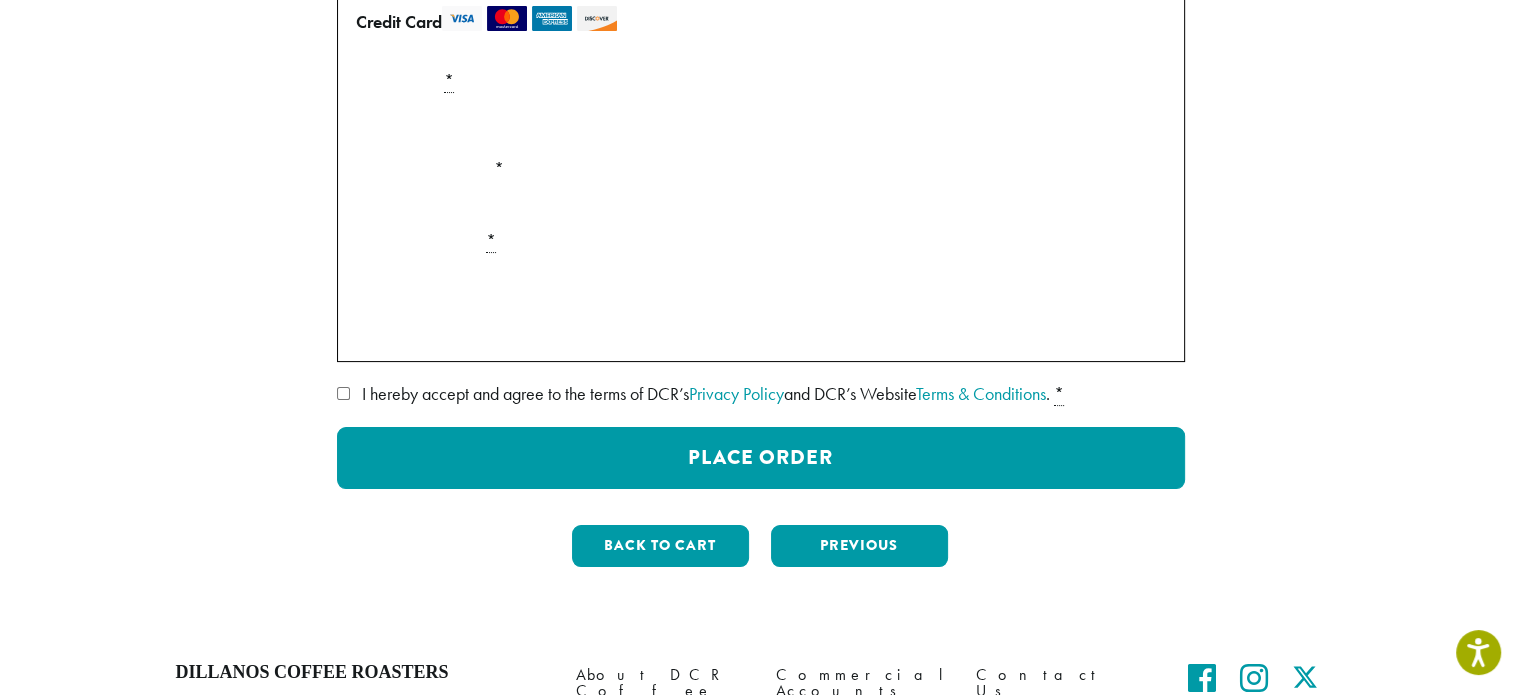 click on "**********" at bounding box center (761, 206) 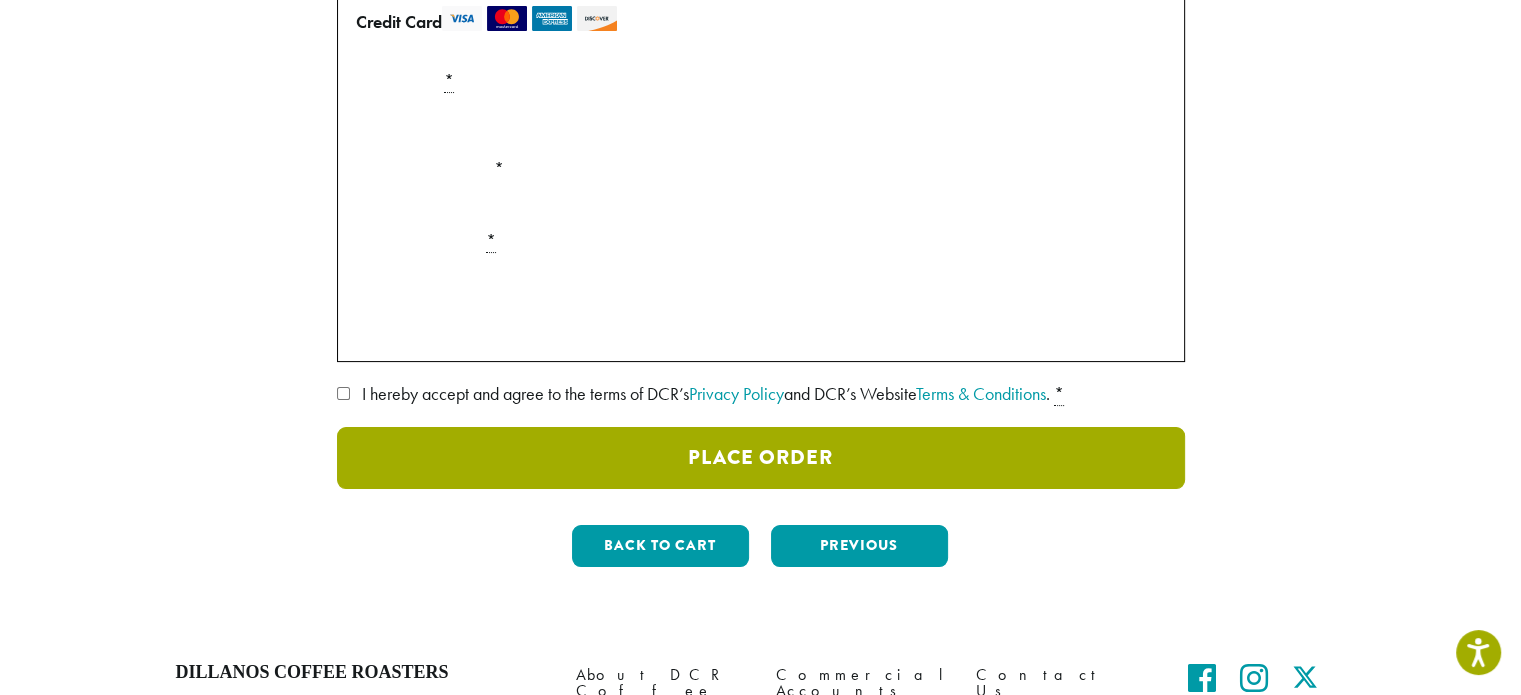 click on "Place Order" at bounding box center [761, 458] 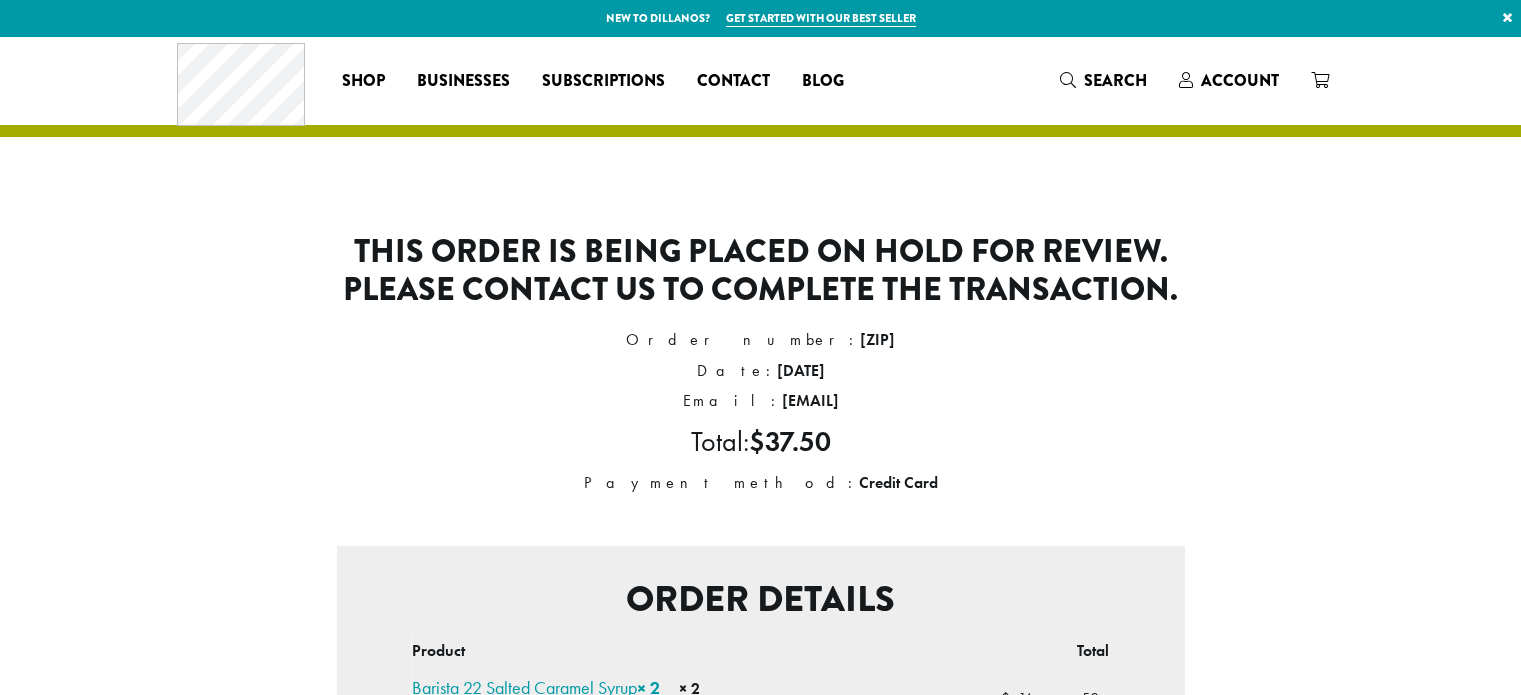 scroll, scrollTop: 0, scrollLeft: 0, axis: both 